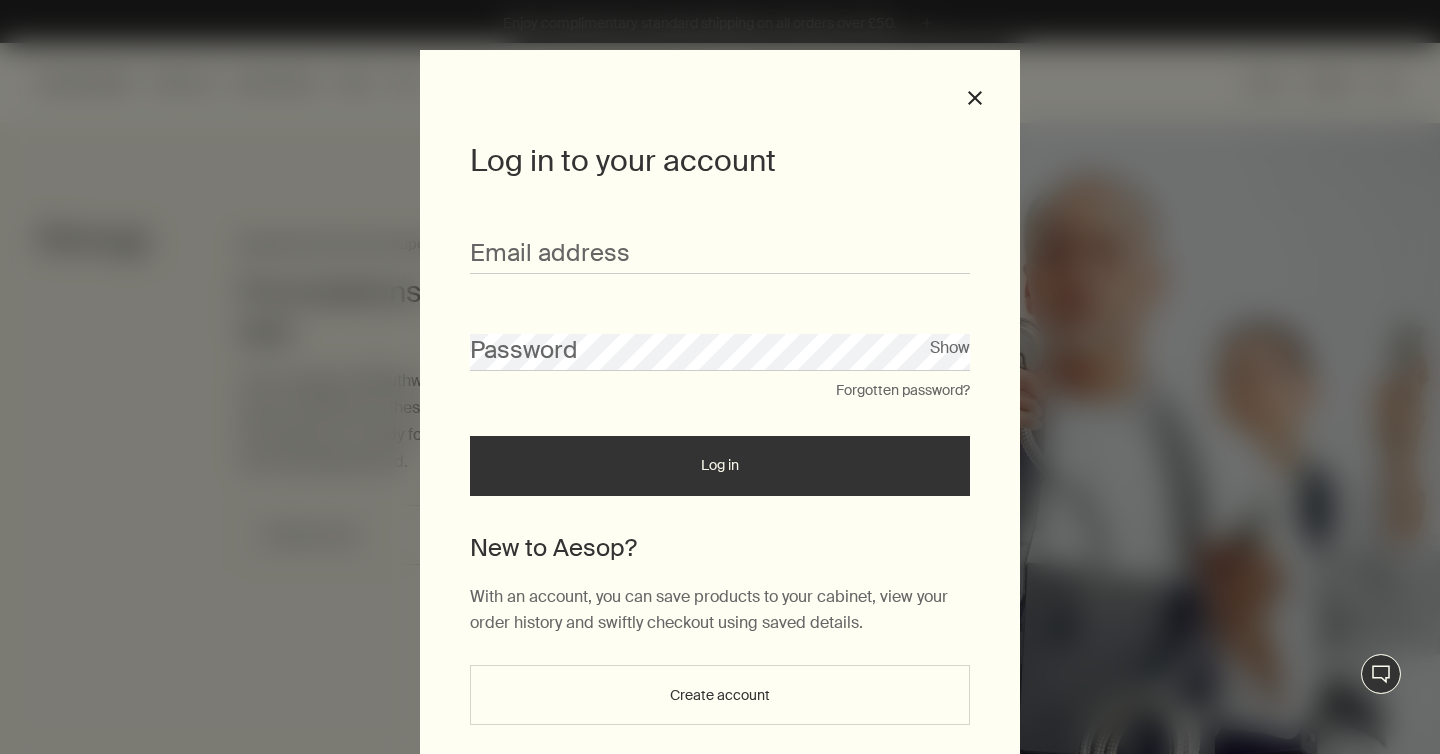 scroll, scrollTop: 0, scrollLeft: 0, axis: both 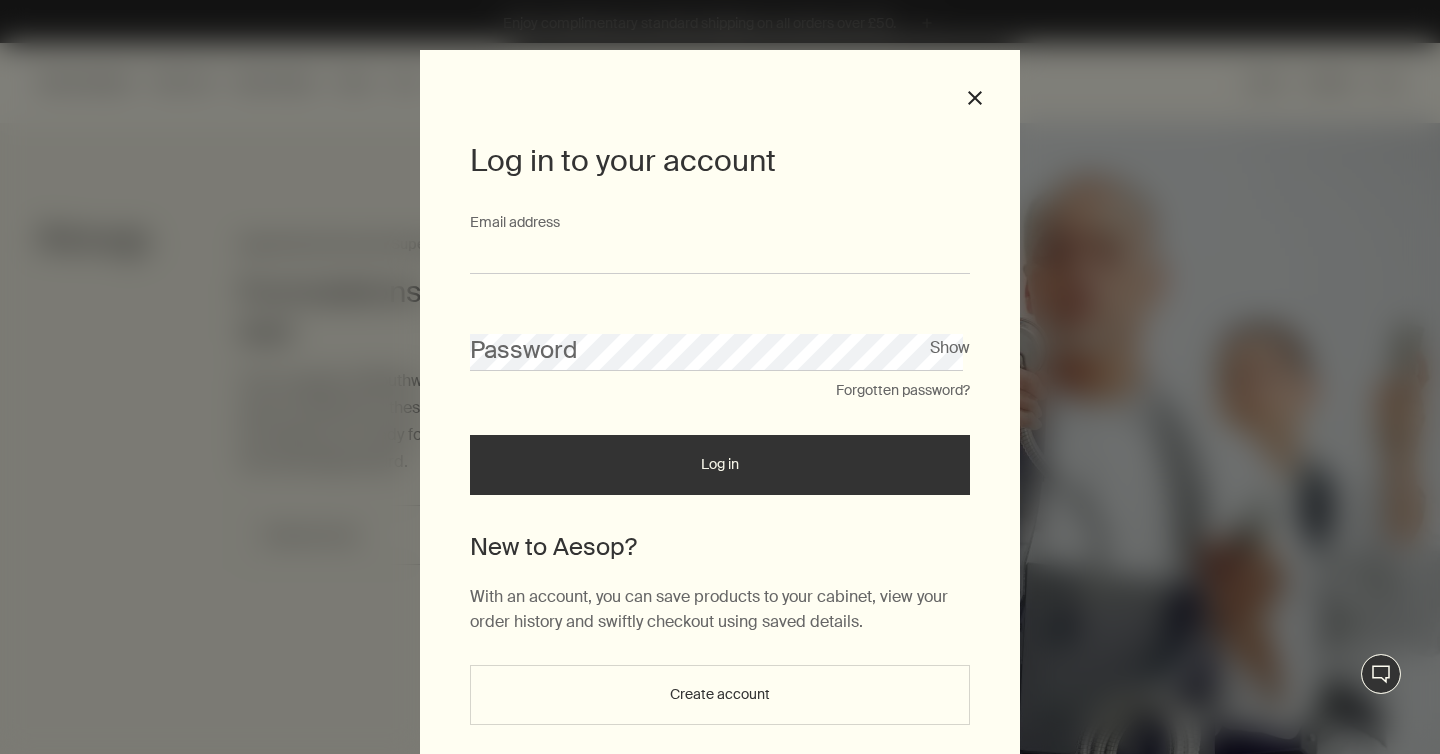 click on "Email address" at bounding box center [720, 255] 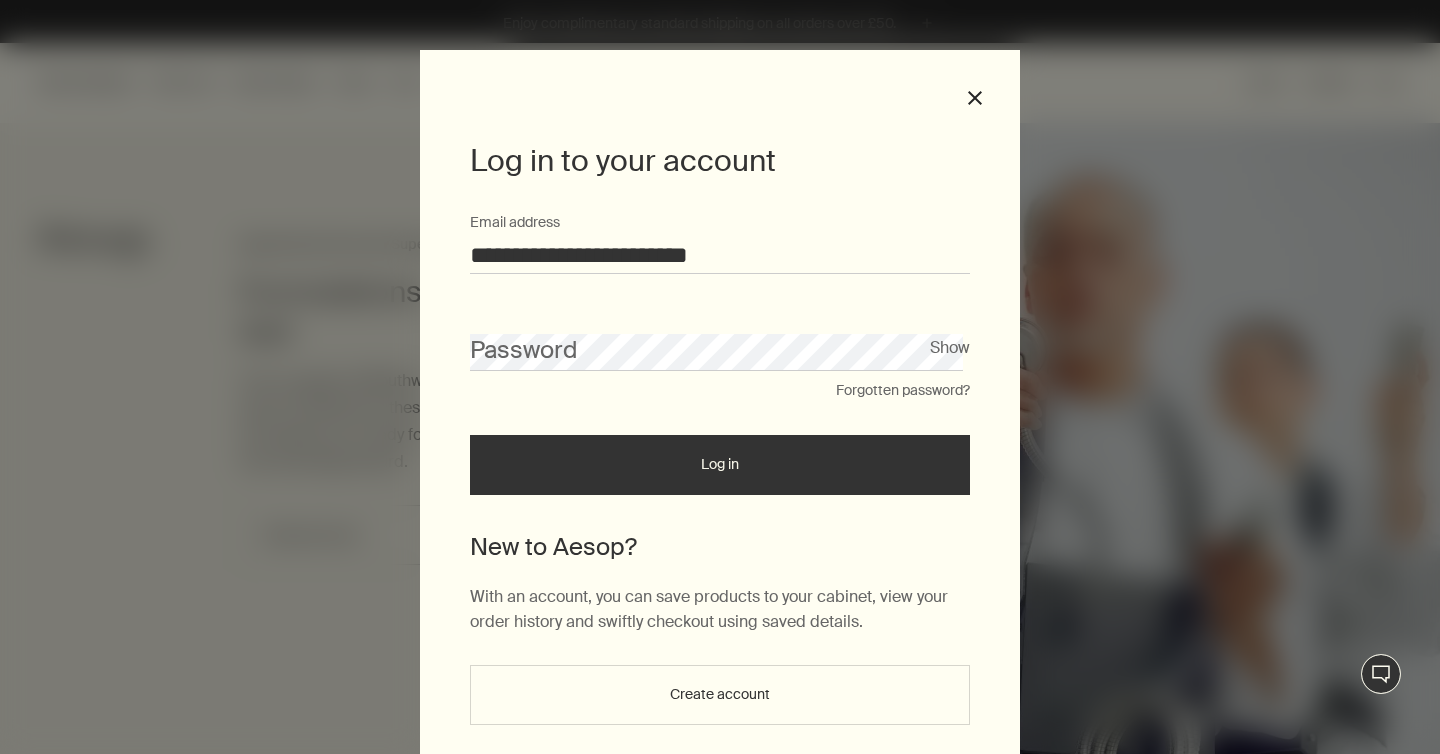 type on "**********" 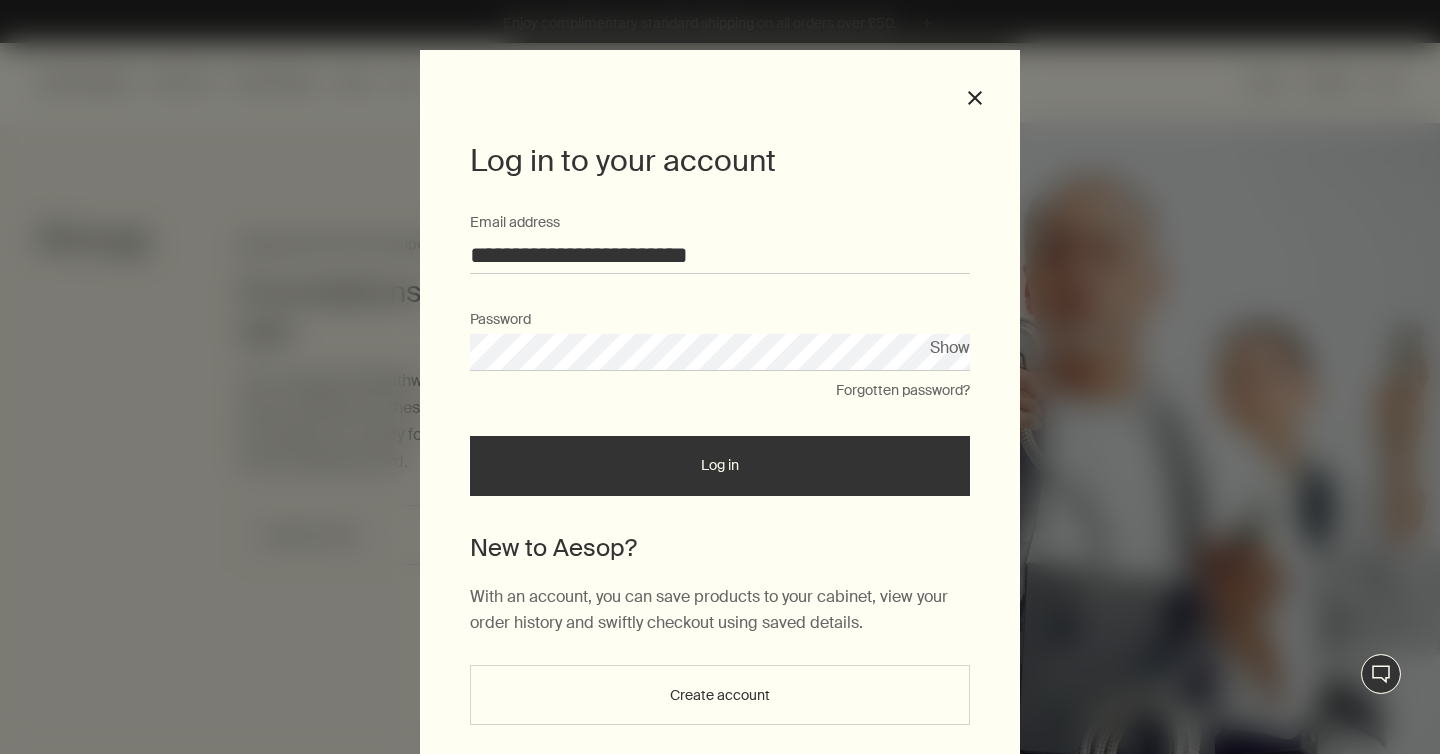 click on "Log in" at bounding box center [720, 466] 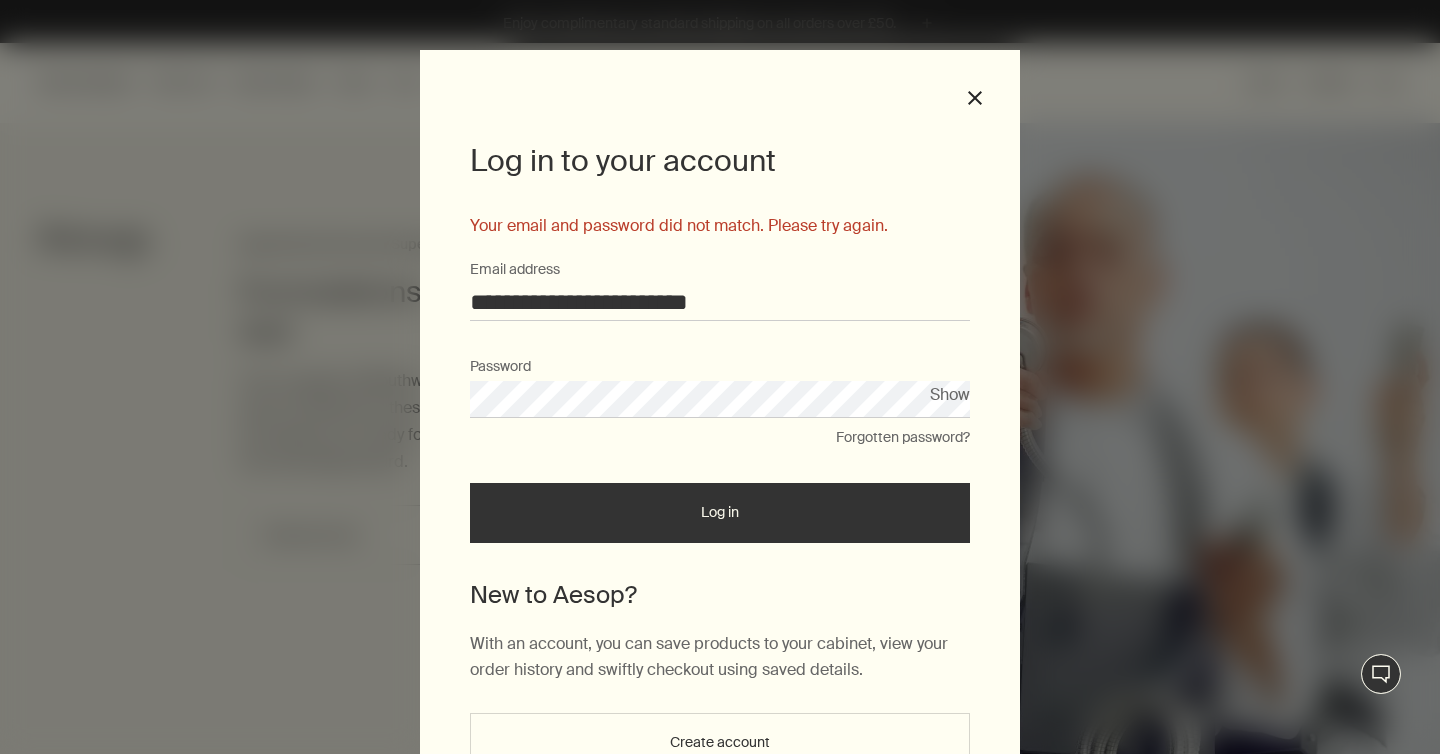 click on "Forgotten password?" at bounding box center (903, 438) 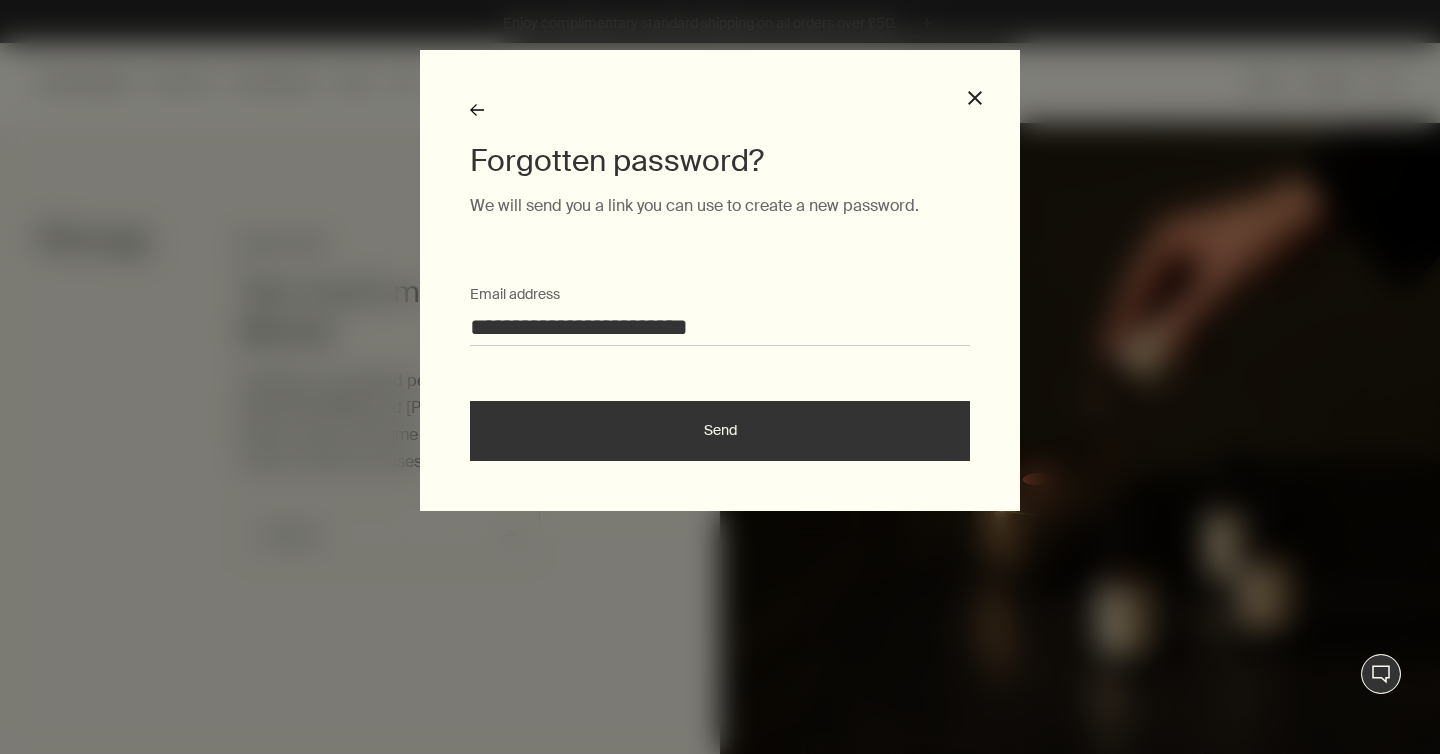 click on "Send" at bounding box center (720, 431) 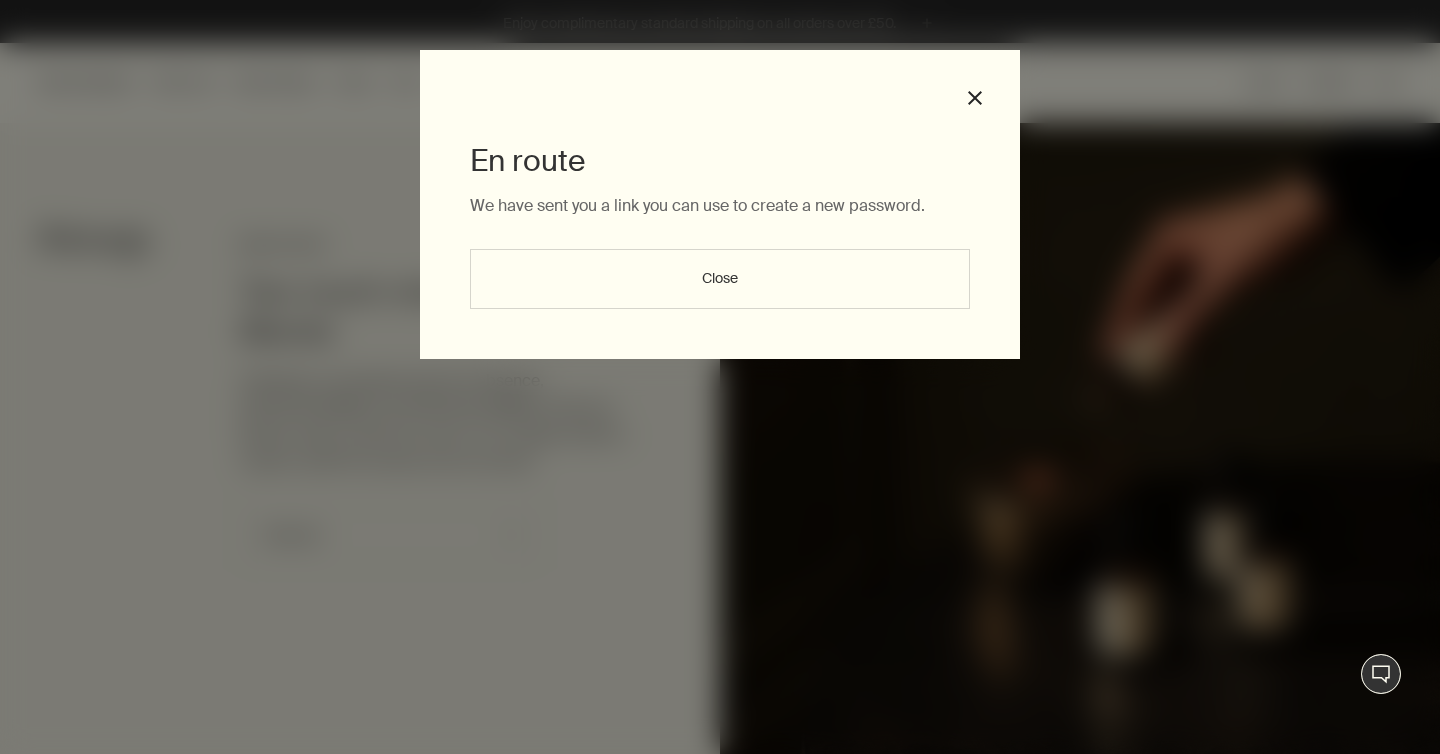 click on "Close" at bounding box center (720, 279) 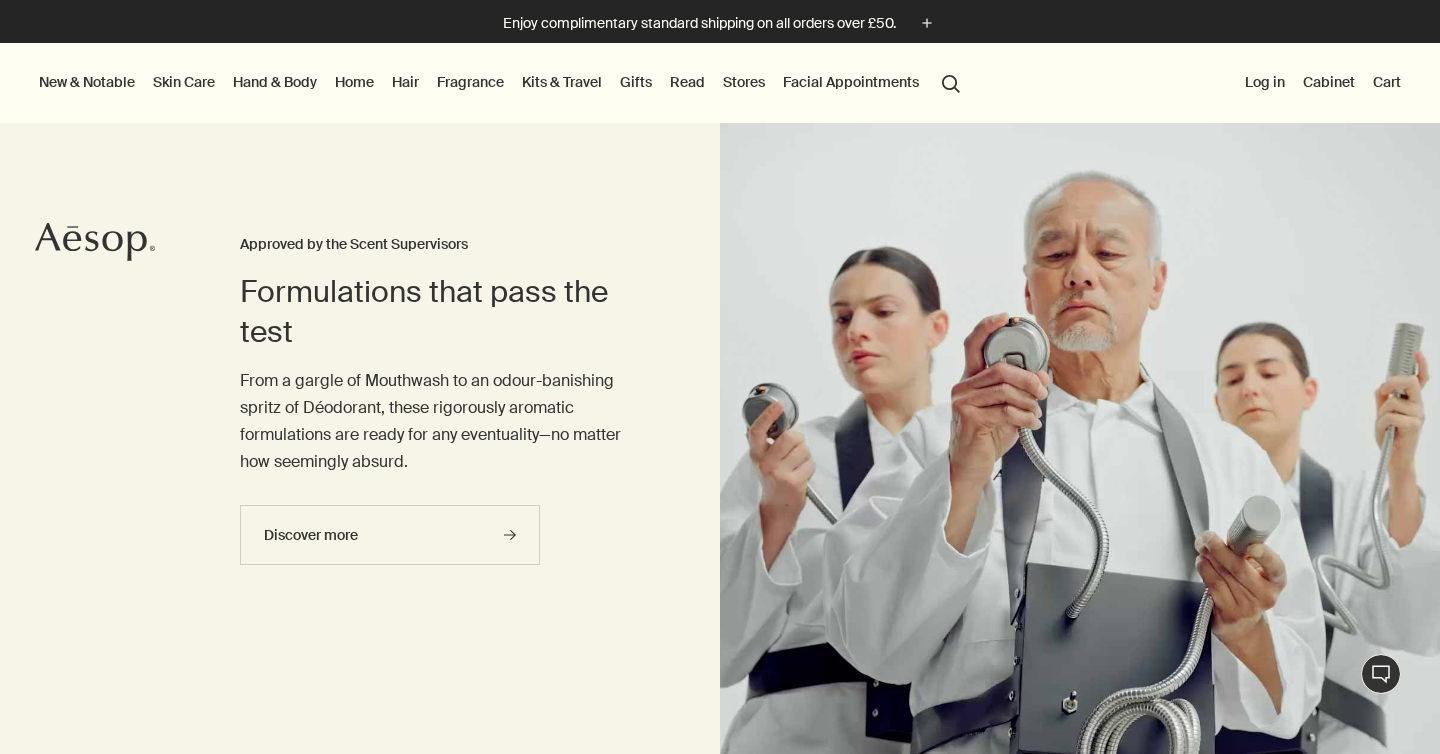 click on "Log in" at bounding box center [1265, 82] 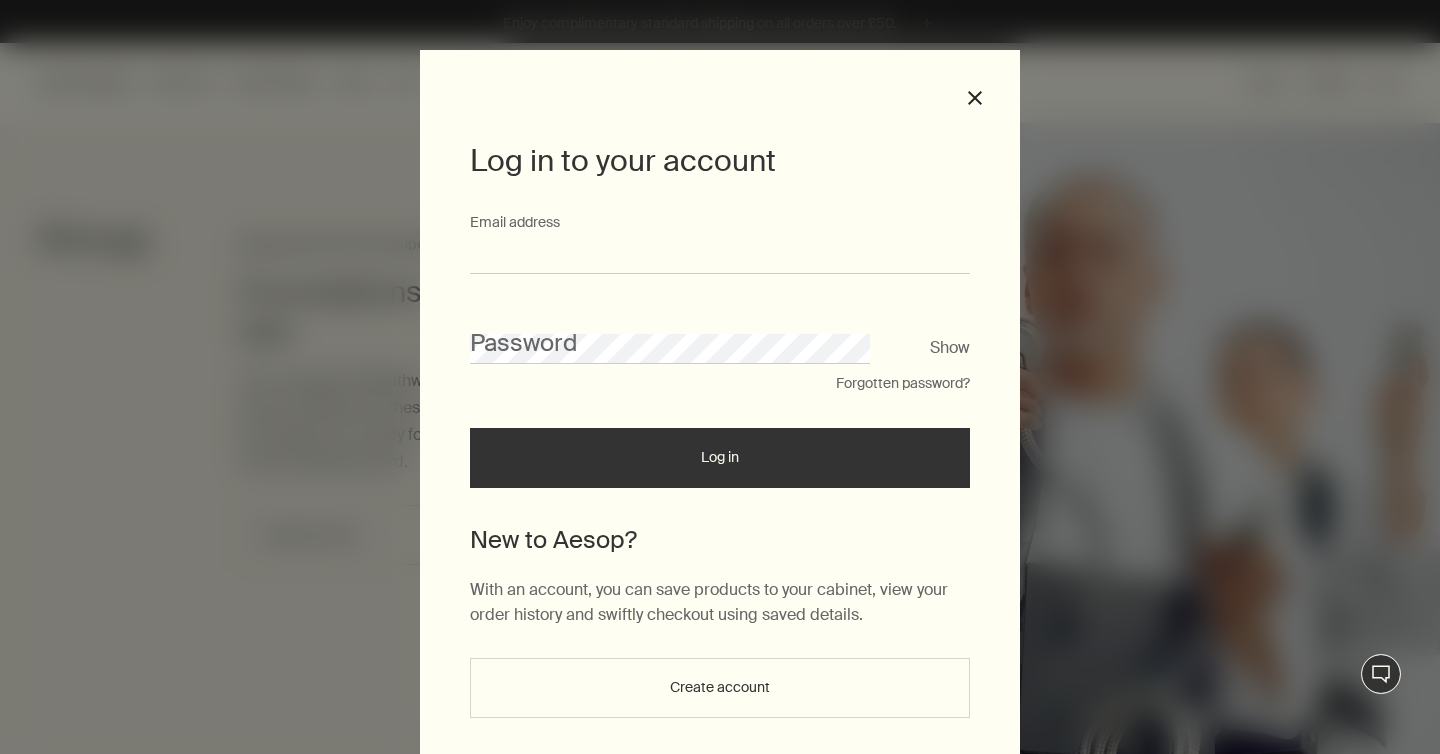 click on "Email address" at bounding box center [720, 255] 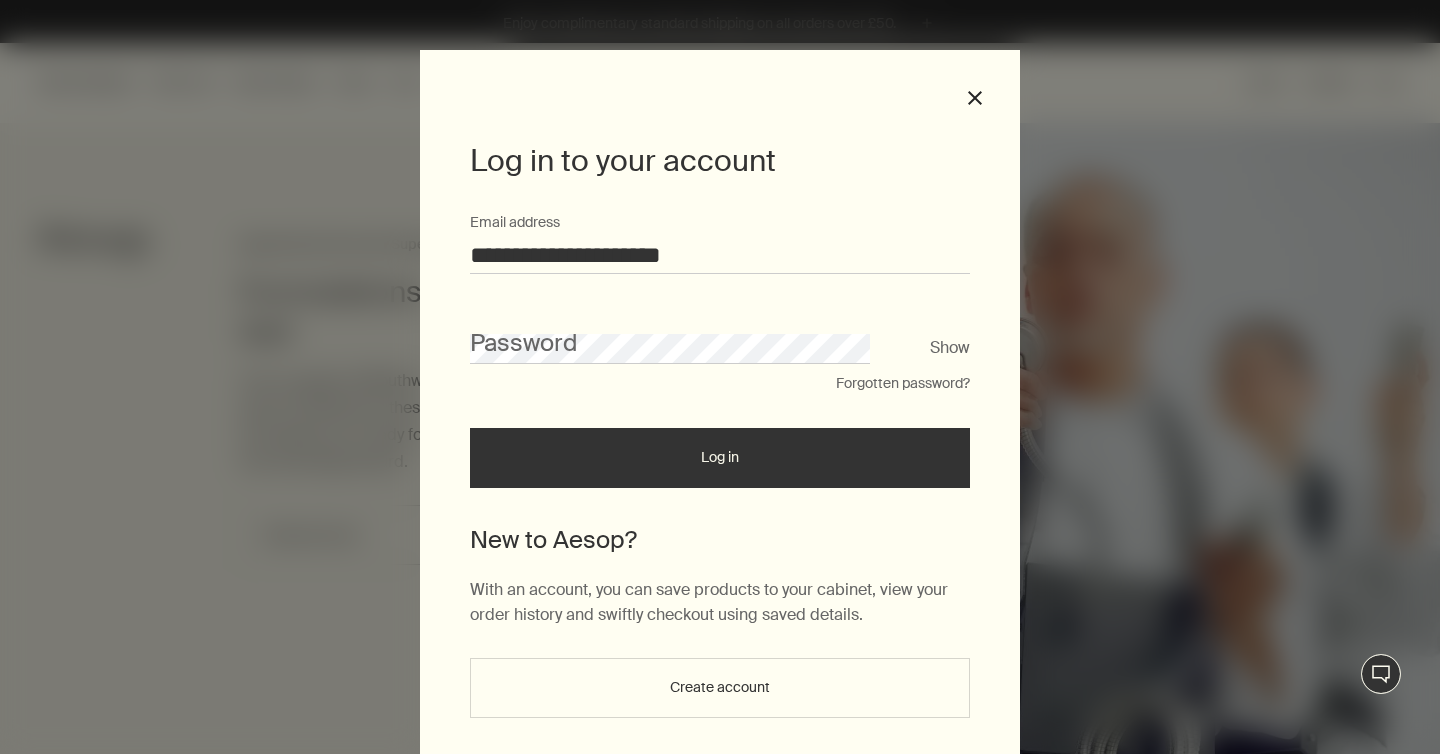 type on "**********" 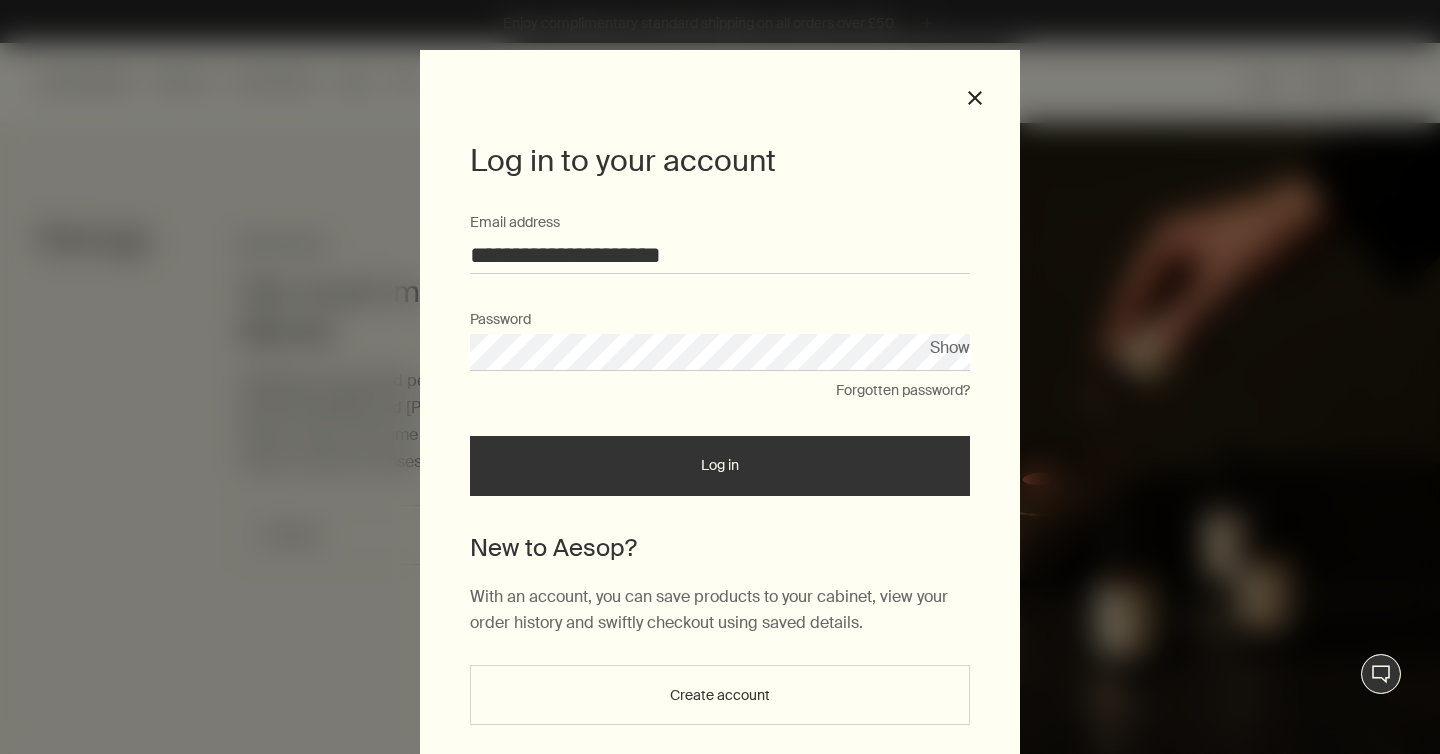 click on "Log in" at bounding box center (720, 466) 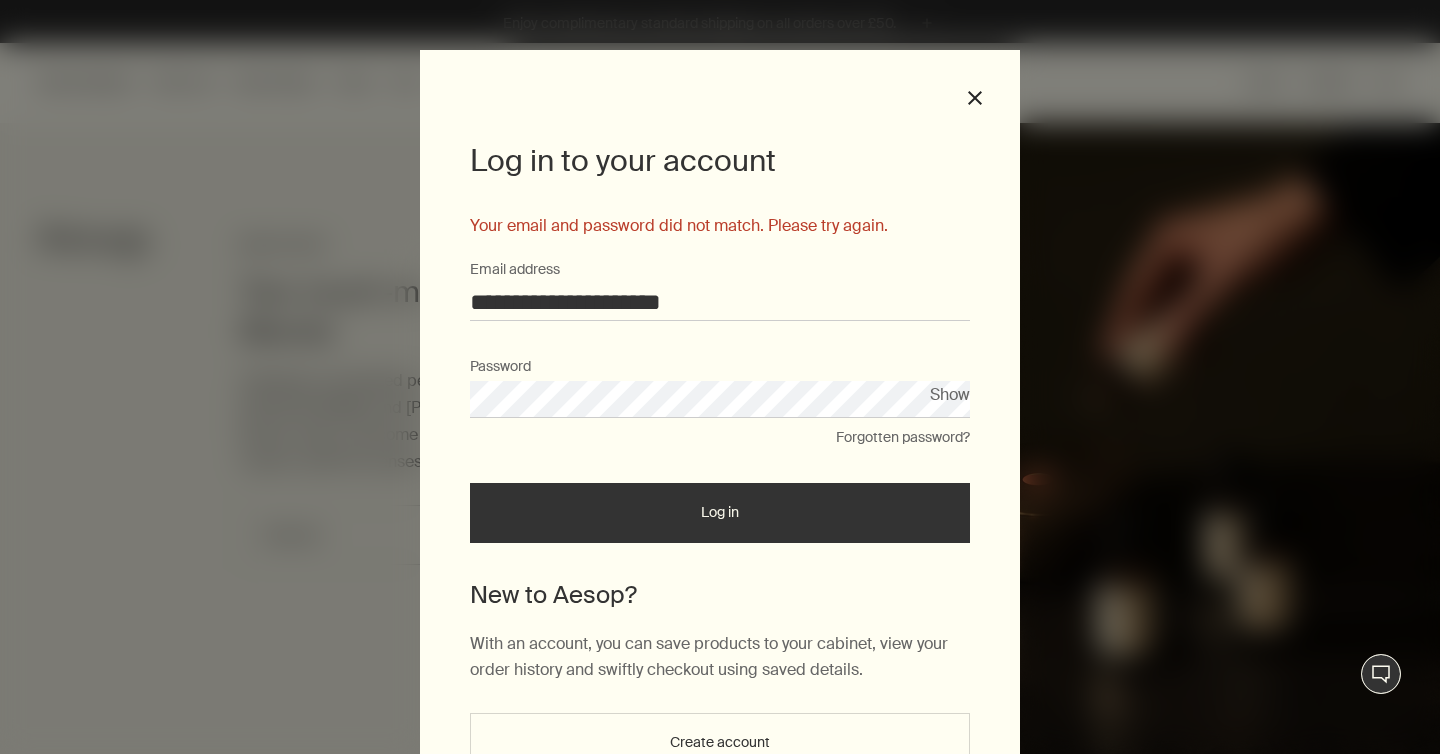 click on "Show" at bounding box center [950, 394] 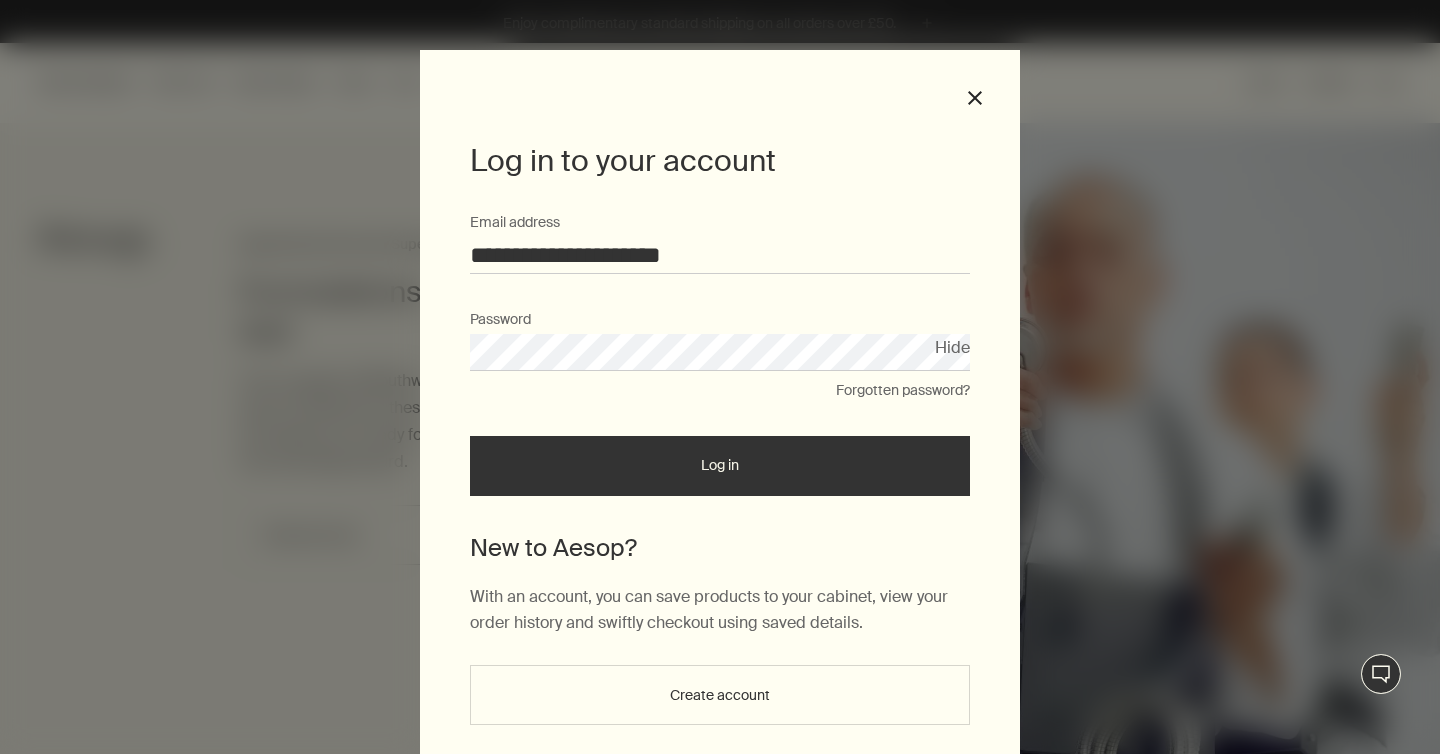 click on "Log in" at bounding box center (720, 466) 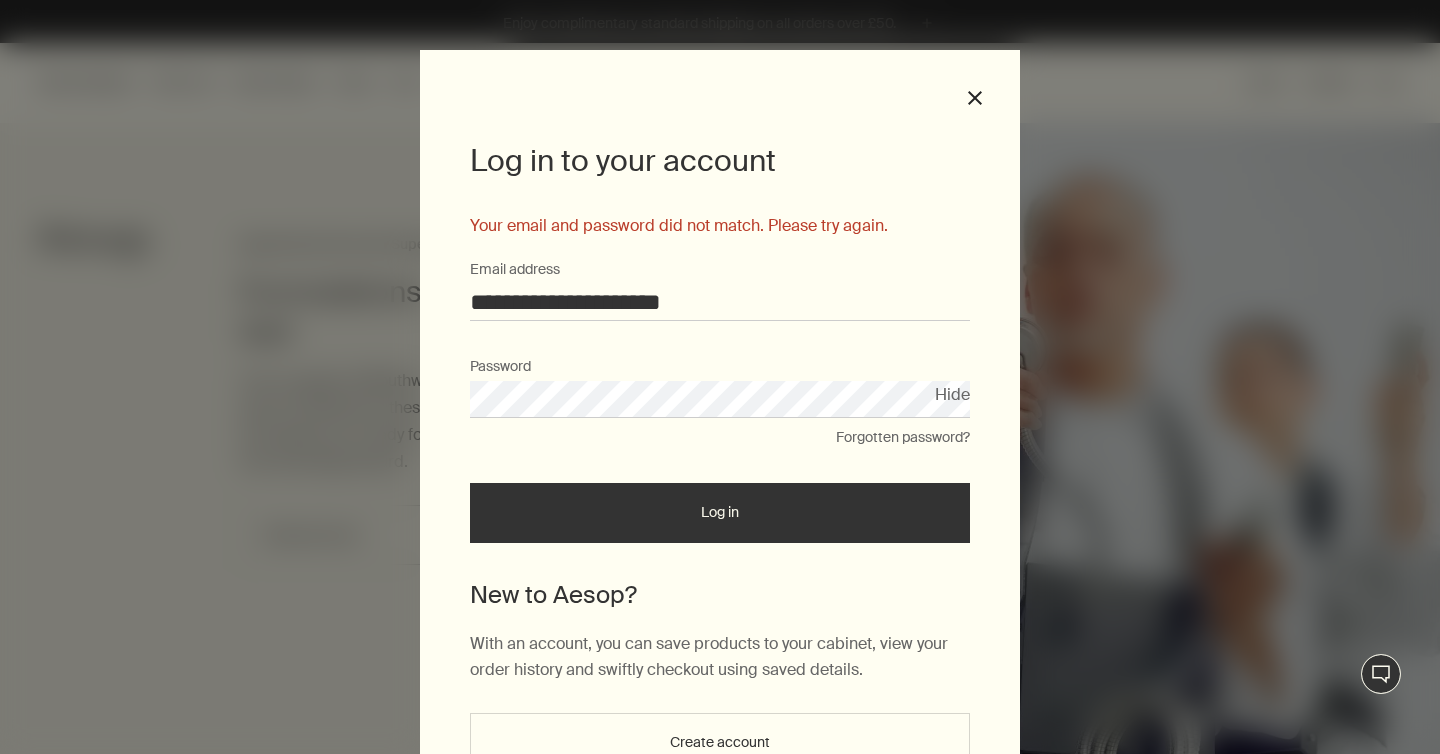 click on "Forgotten password?" at bounding box center (903, 438) 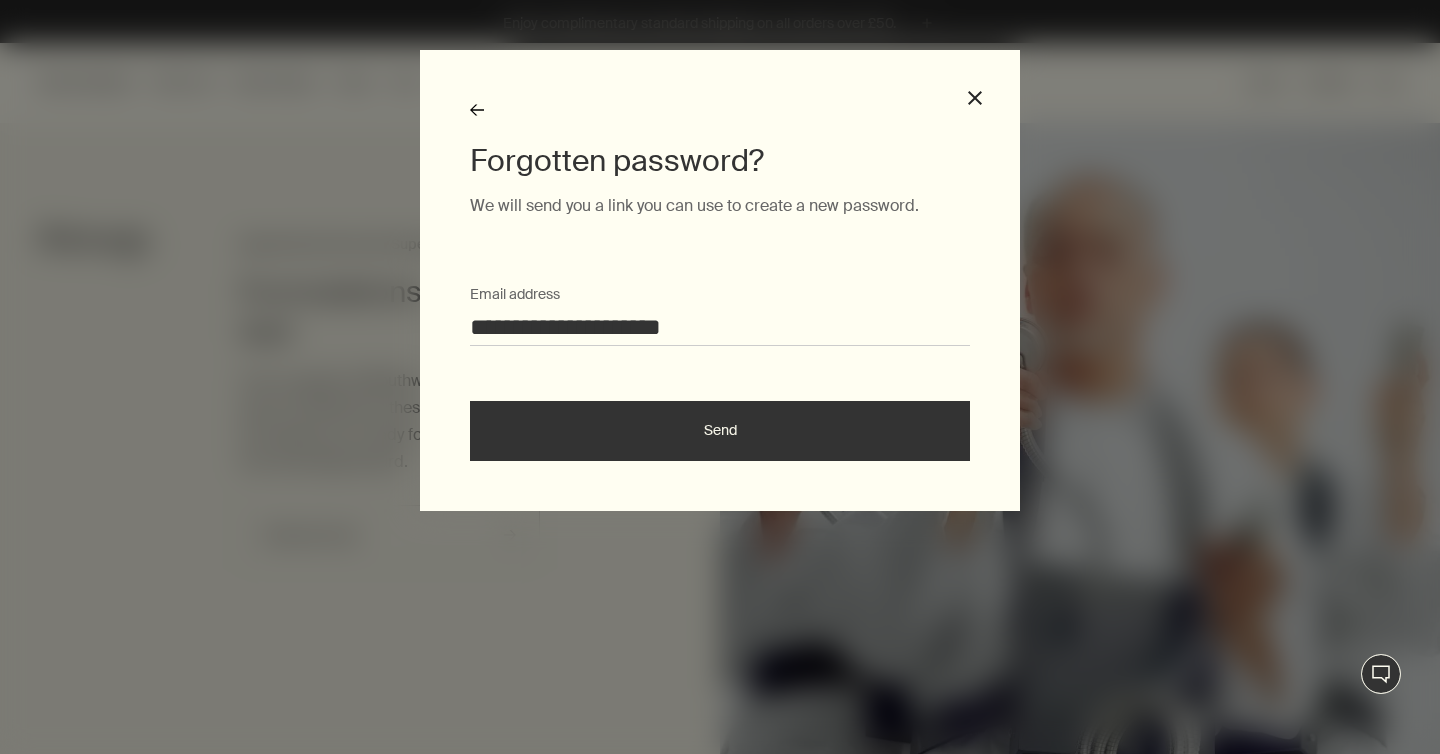 click on "Send" at bounding box center (720, 431) 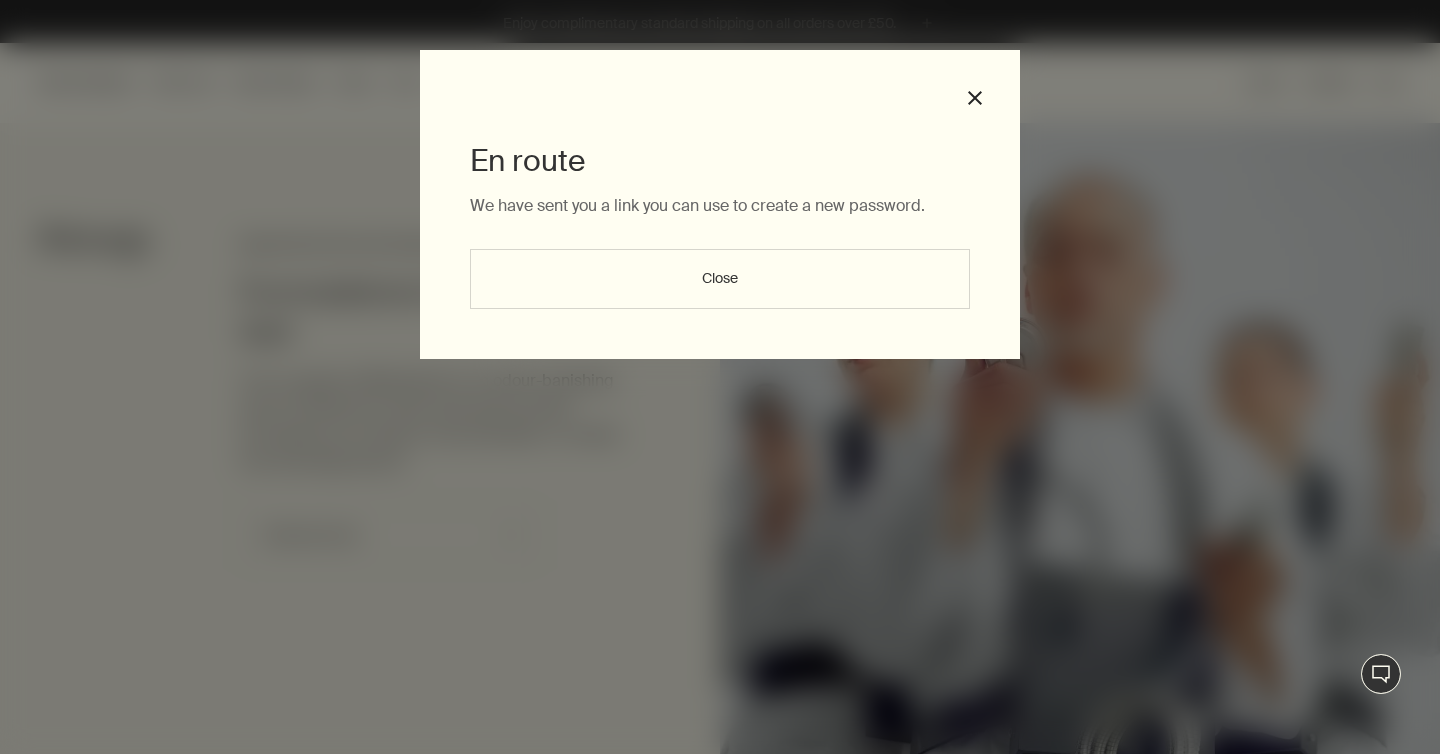 click on "Close" at bounding box center [720, 279] 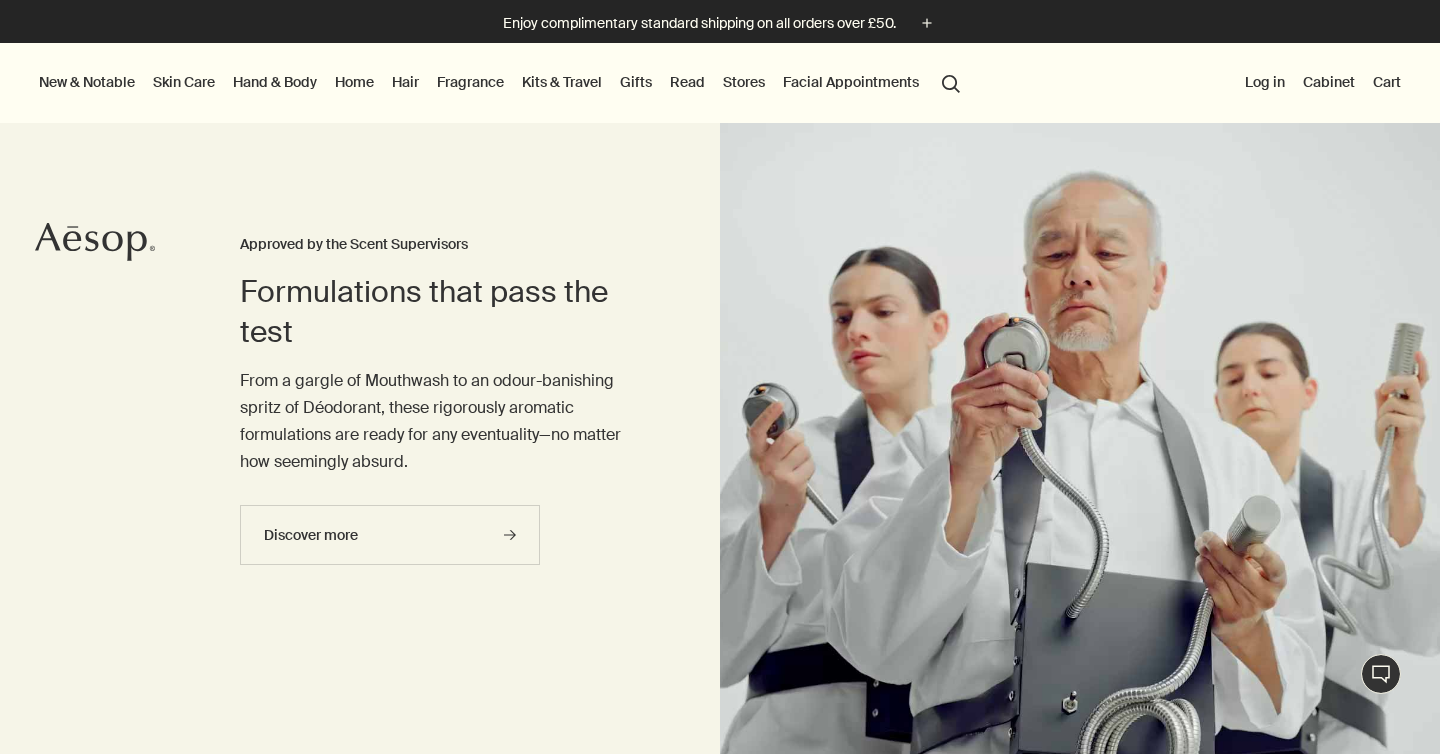 click on "Log in" at bounding box center (1265, 82) 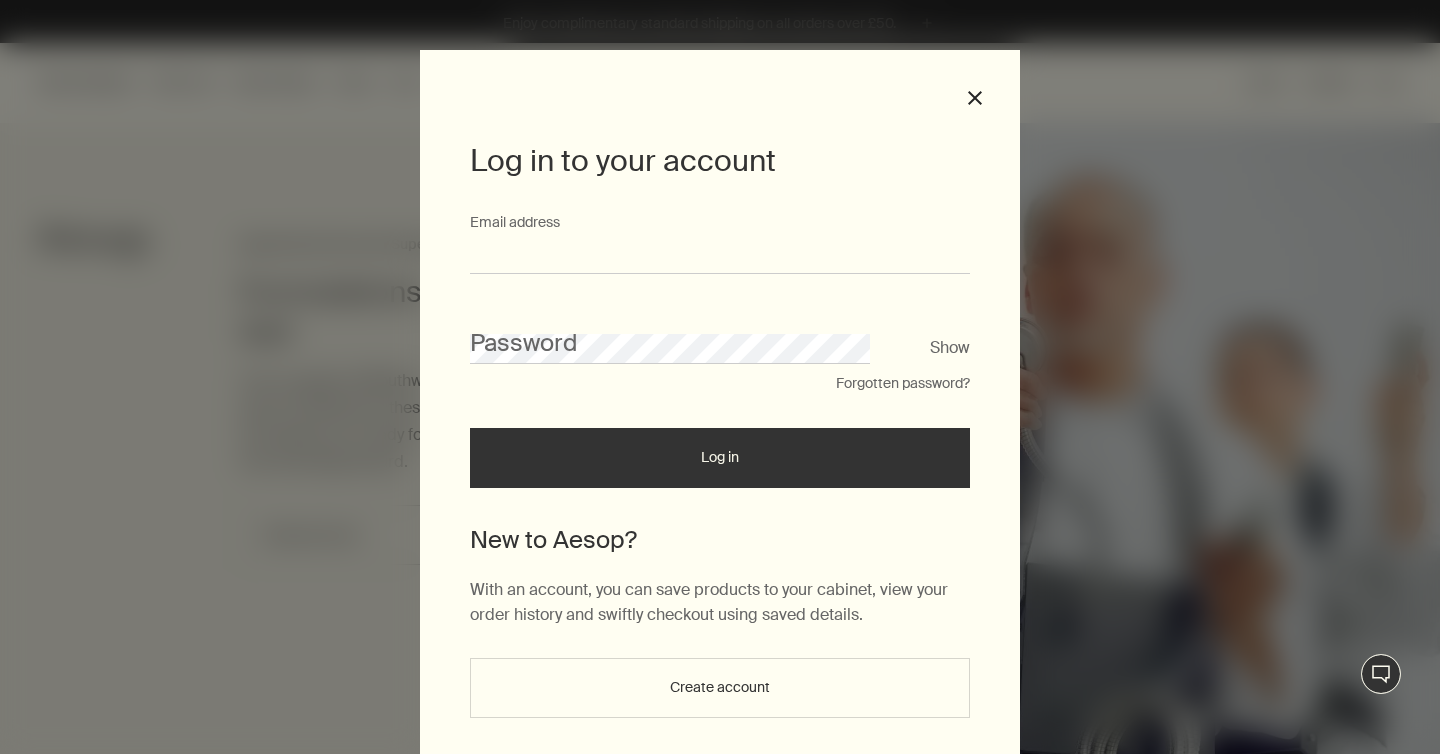 click on "Email address" at bounding box center [720, 255] 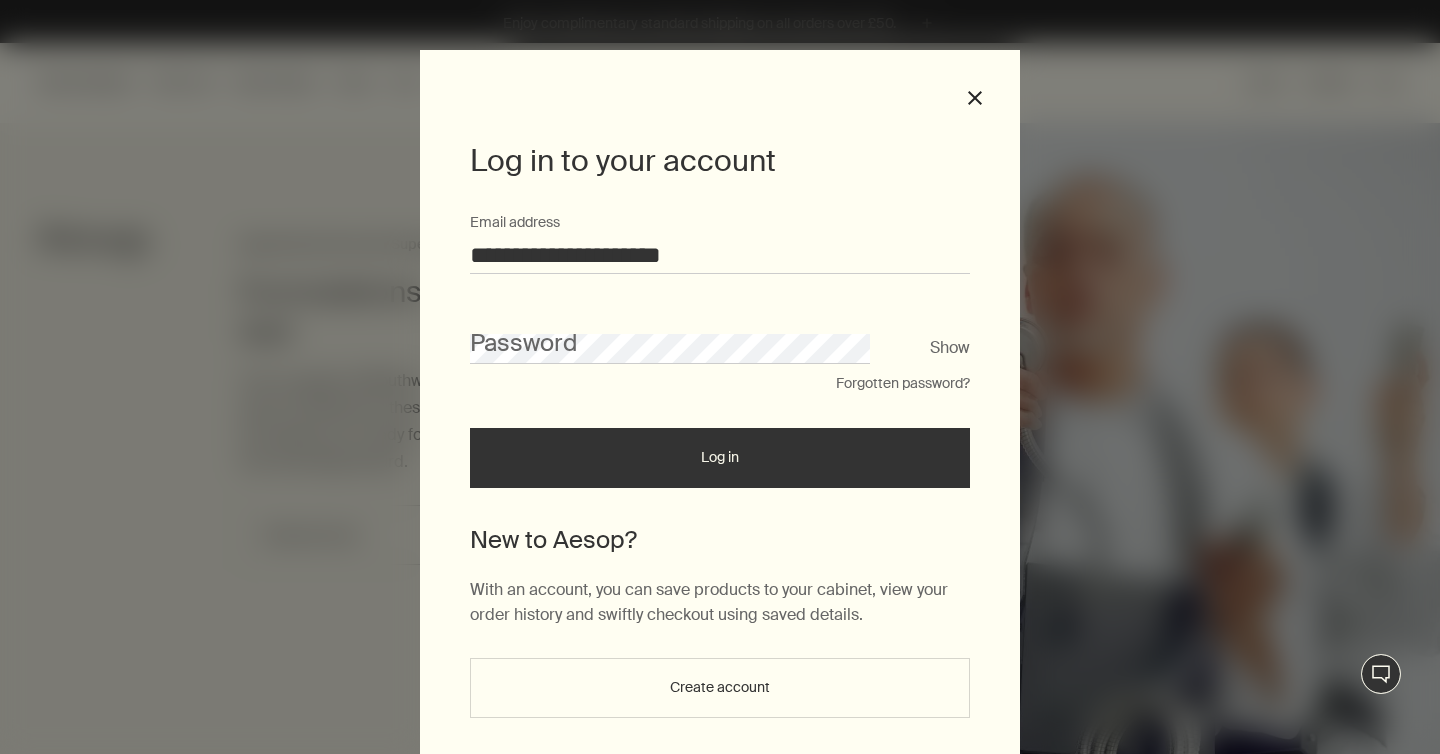 type on "**********" 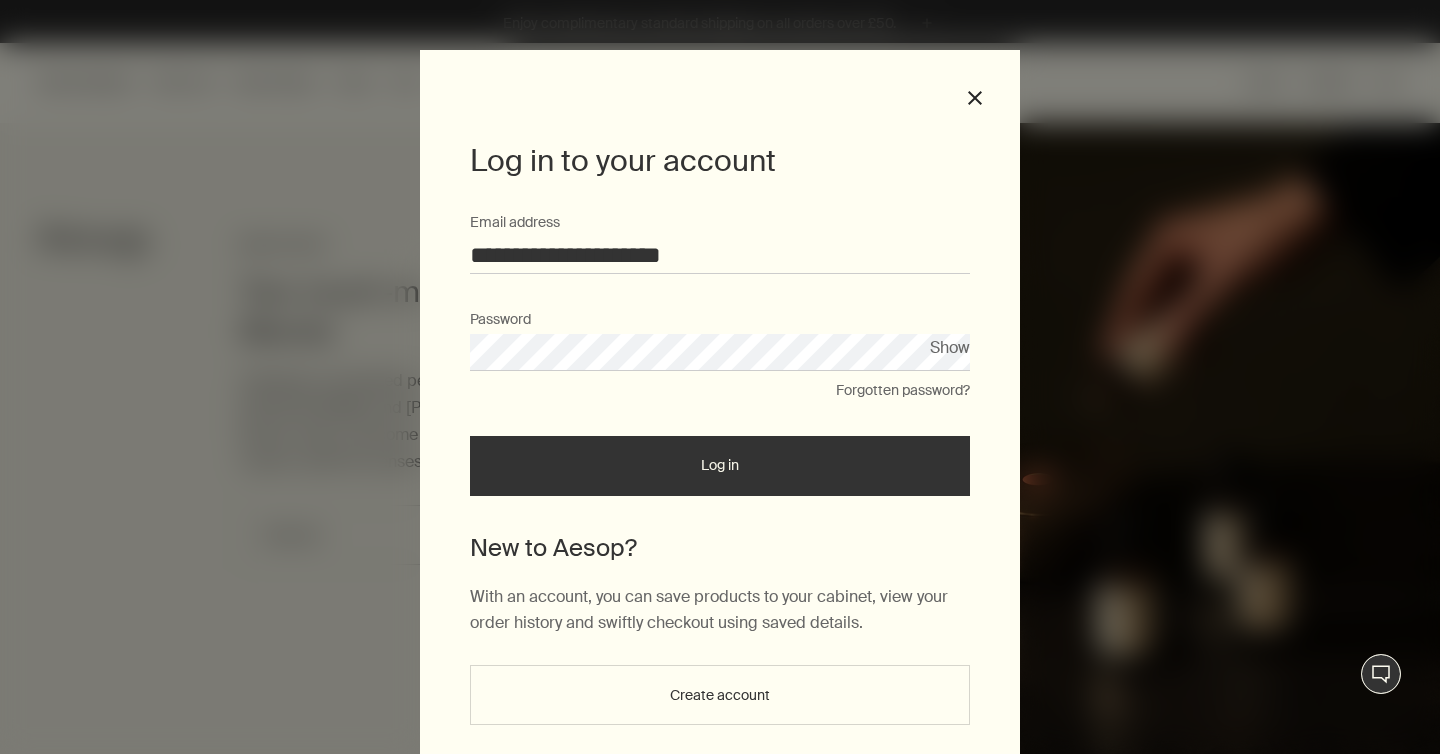 click on "Log in" at bounding box center (720, 466) 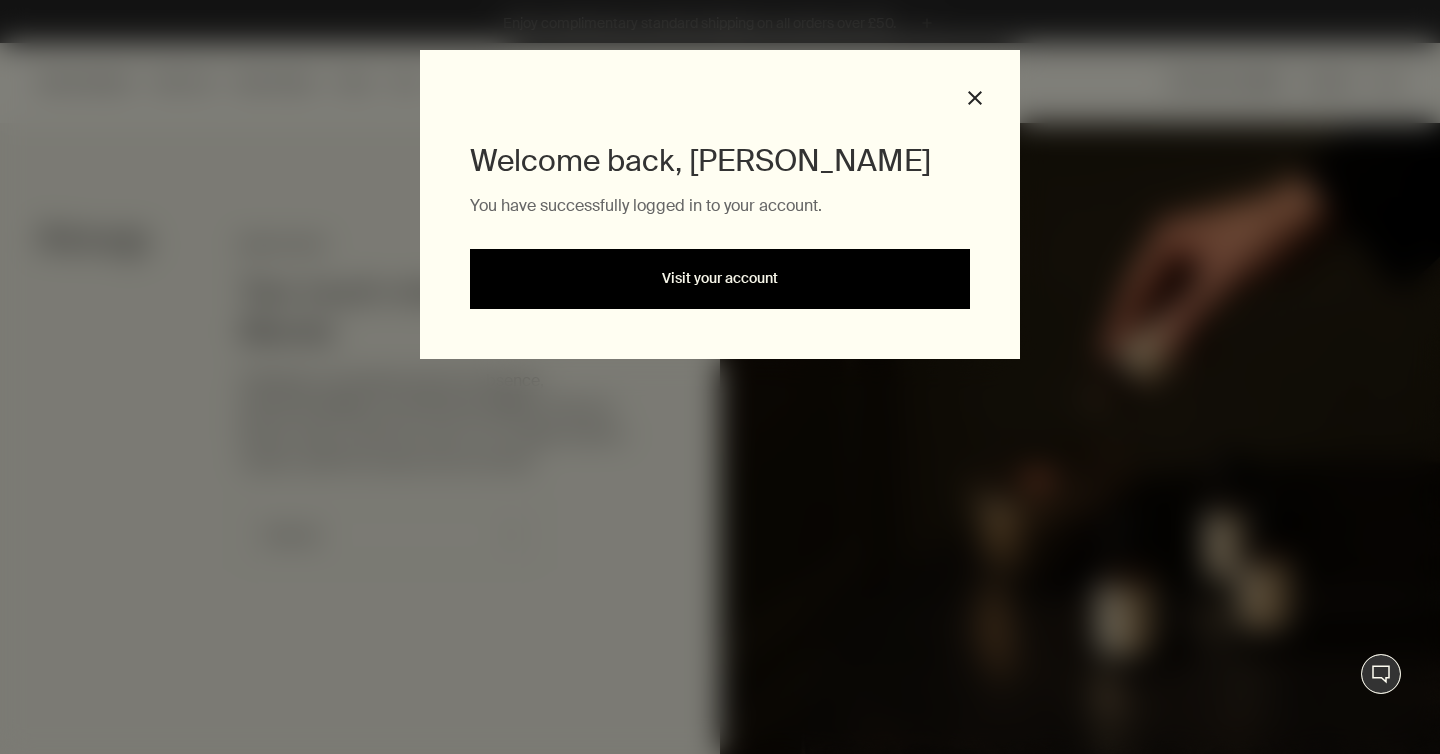 click on "Visit your account" at bounding box center (720, 279) 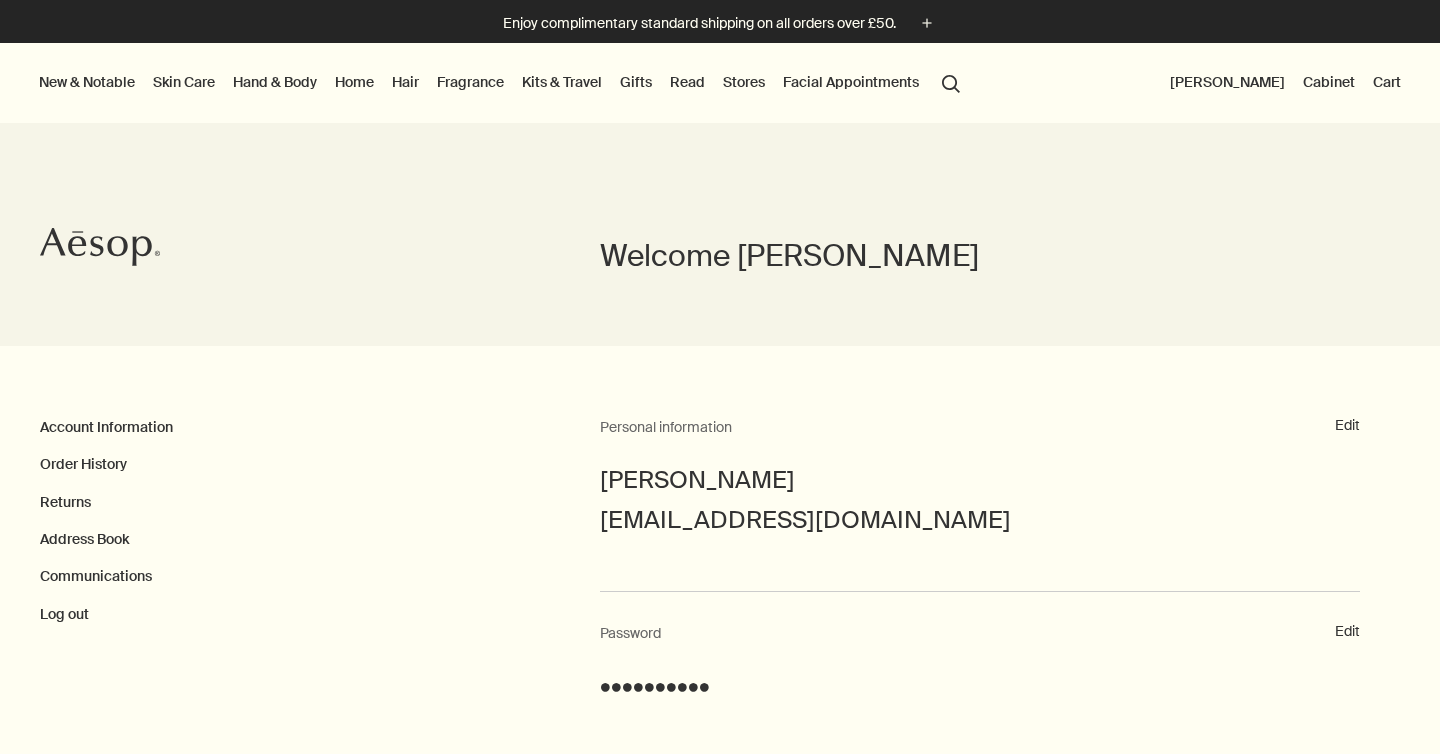 scroll, scrollTop: 0, scrollLeft: 0, axis: both 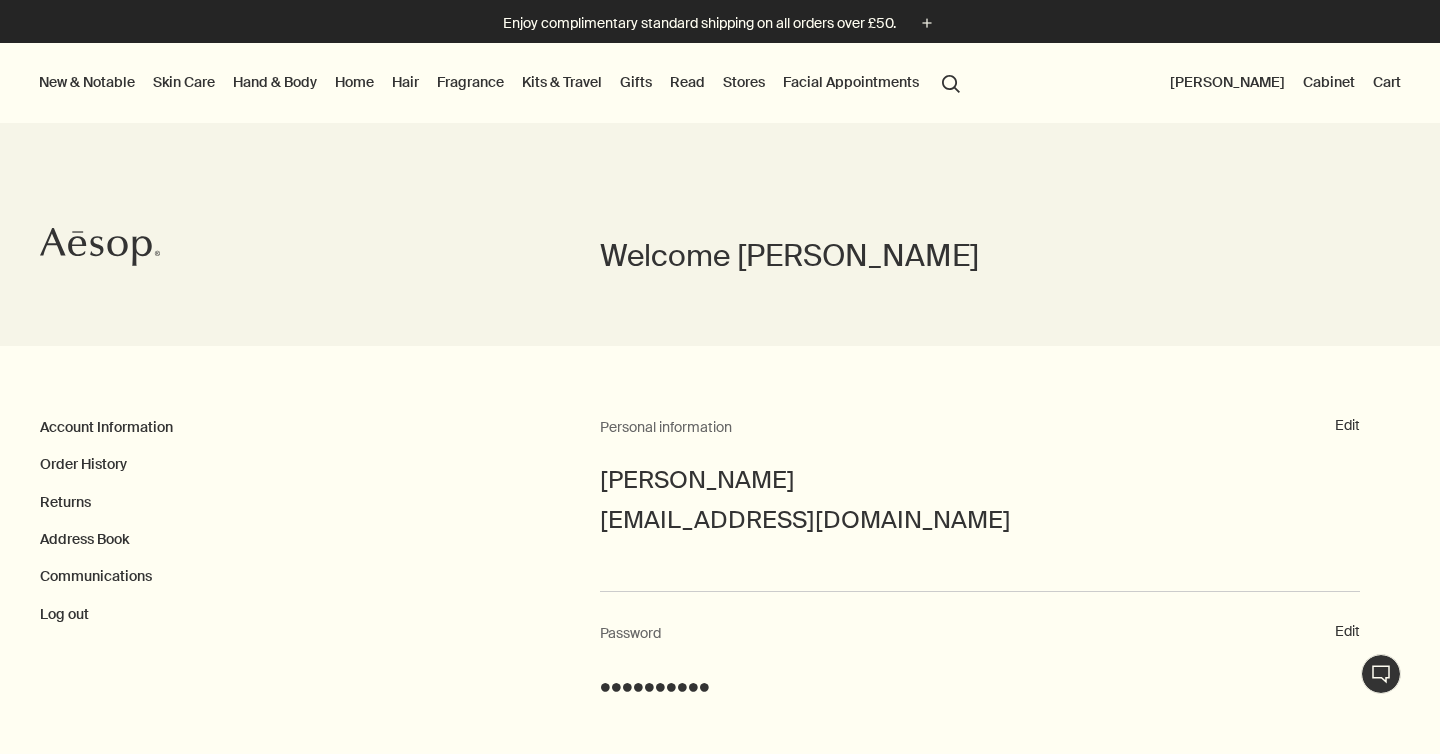 click on "Fragrance" at bounding box center [470, 82] 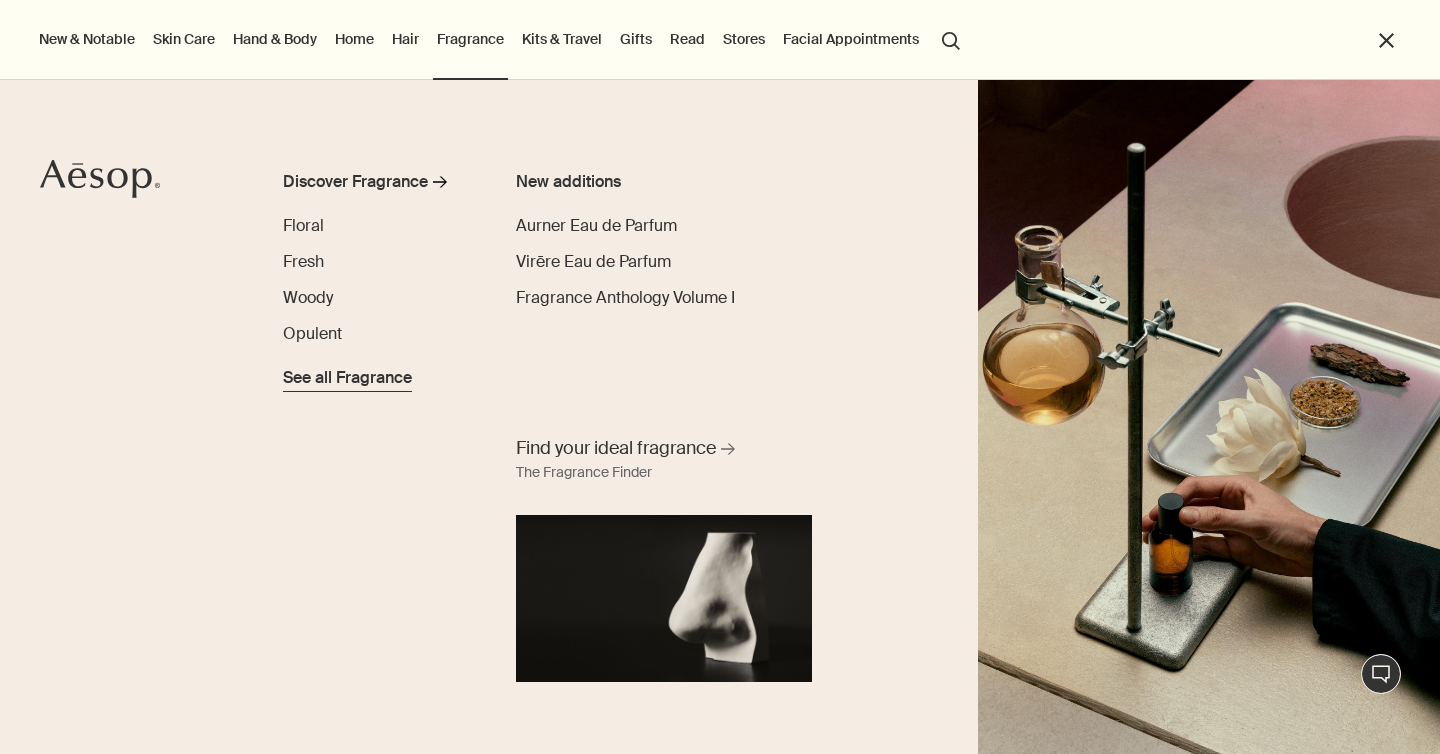 click on "See all Fragrance" at bounding box center (347, 378) 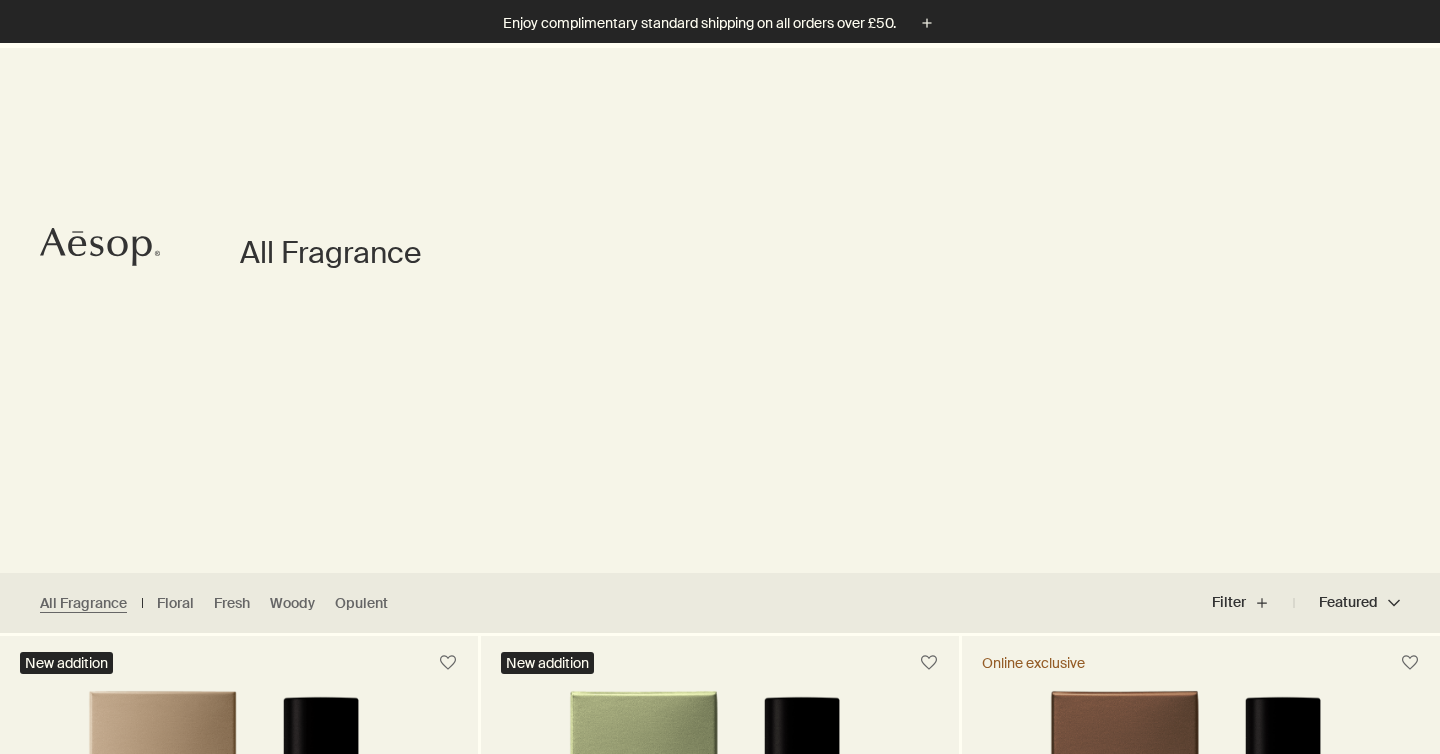 scroll, scrollTop: 486, scrollLeft: 0, axis: vertical 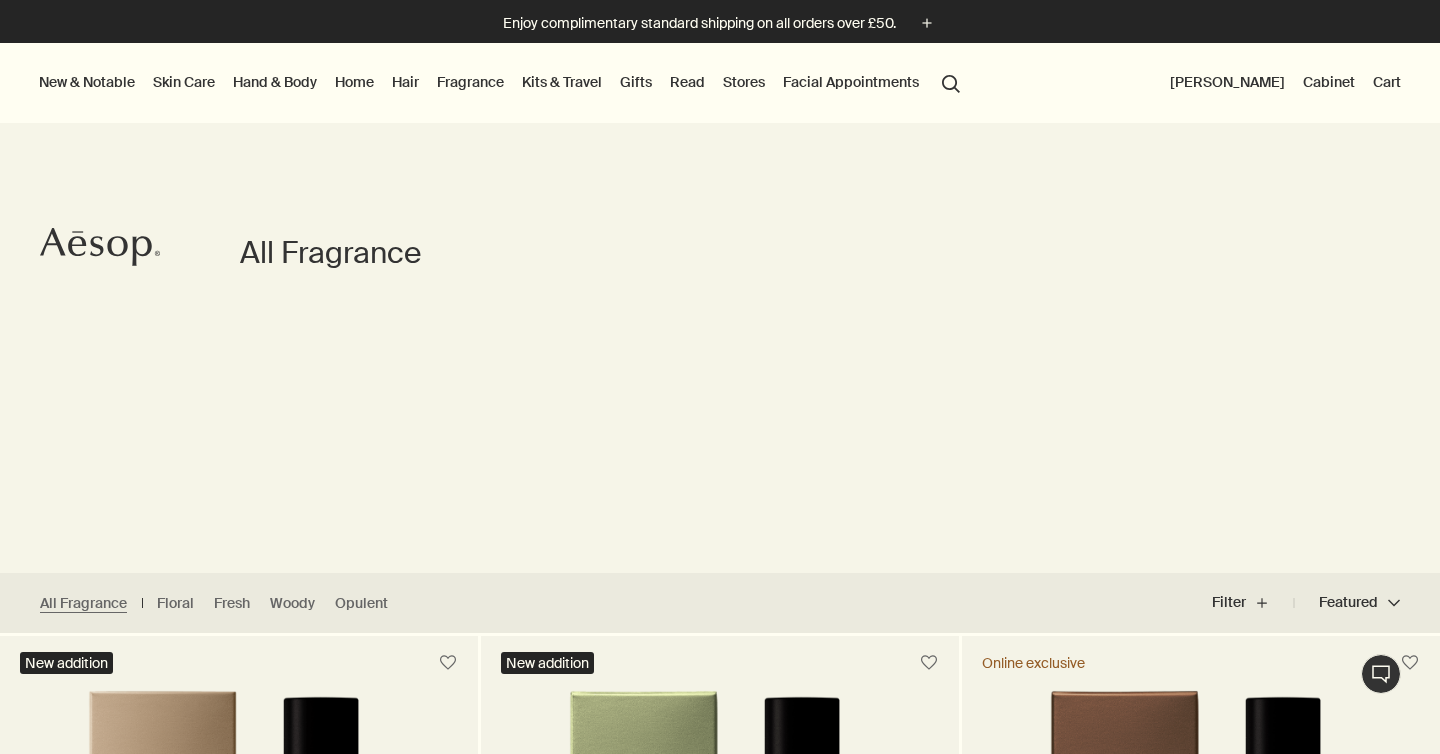 click on "Hand & Body" at bounding box center (275, 82) 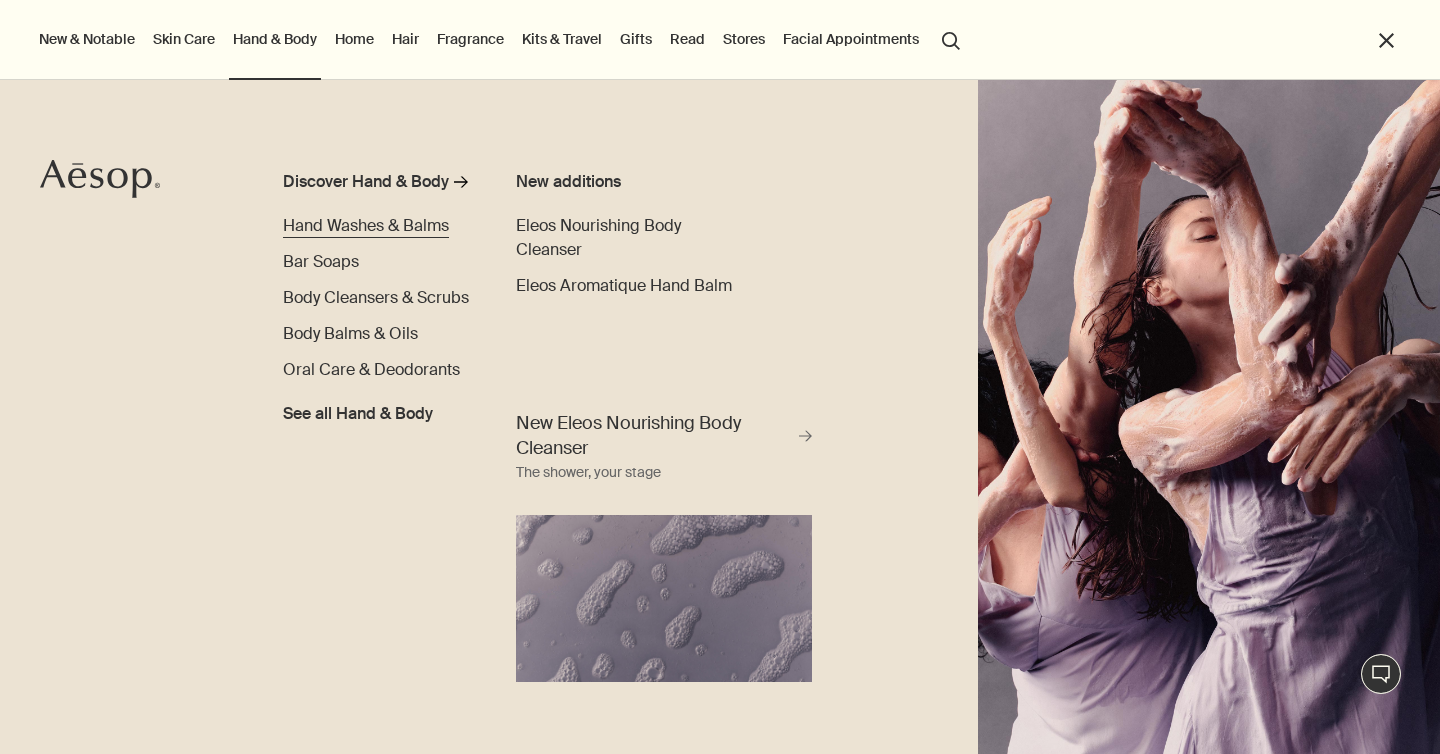 click on "Hand Washes & Balms" at bounding box center (366, 225) 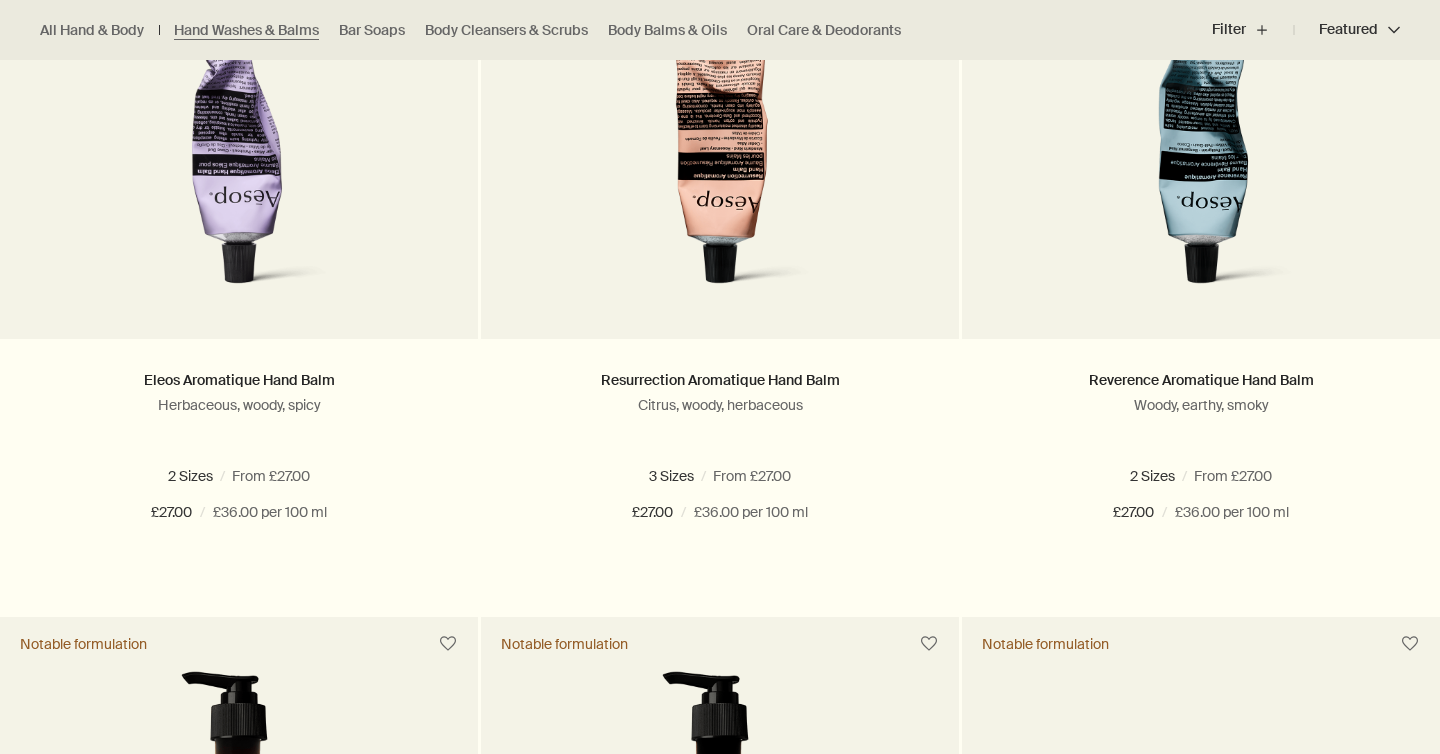 scroll, scrollTop: 1058, scrollLeft: 0, axis: vertical 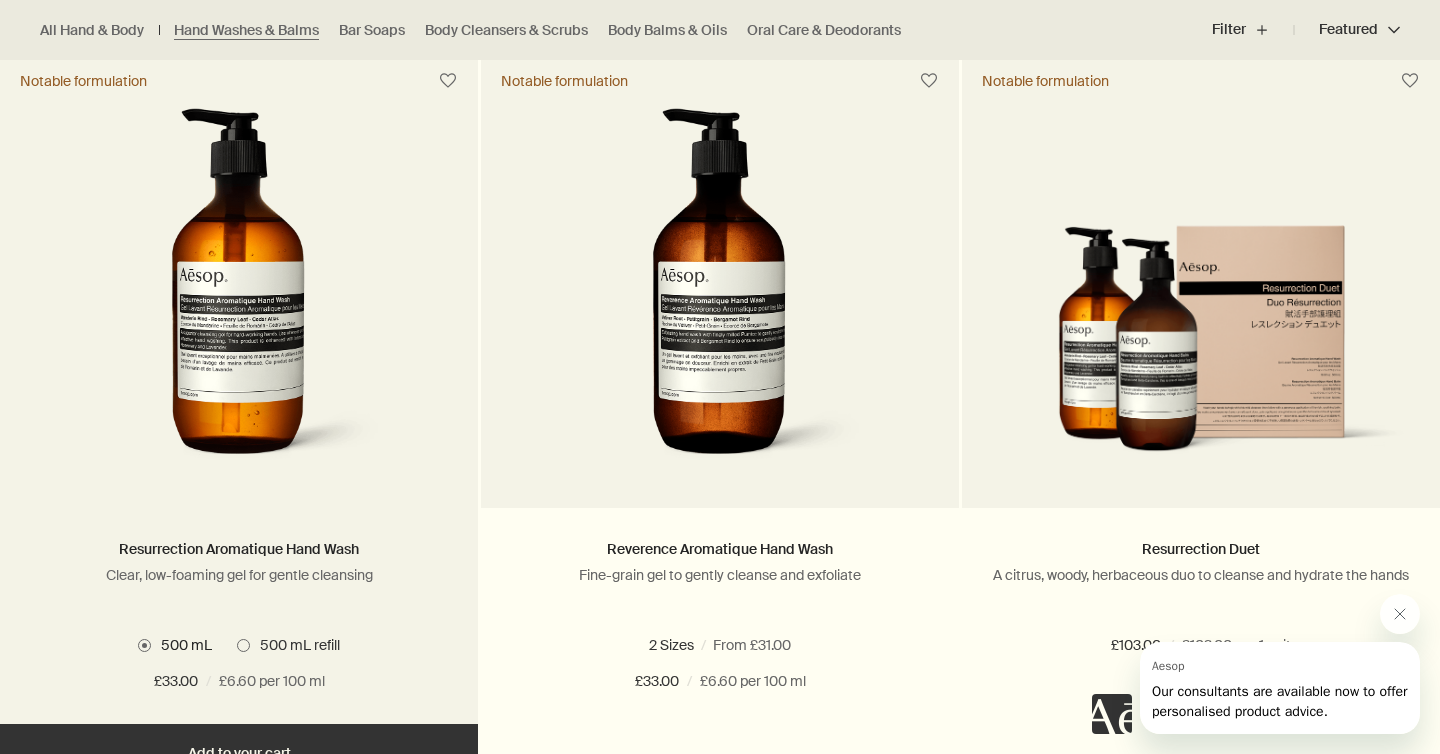 click at bounding box center (243, 645) 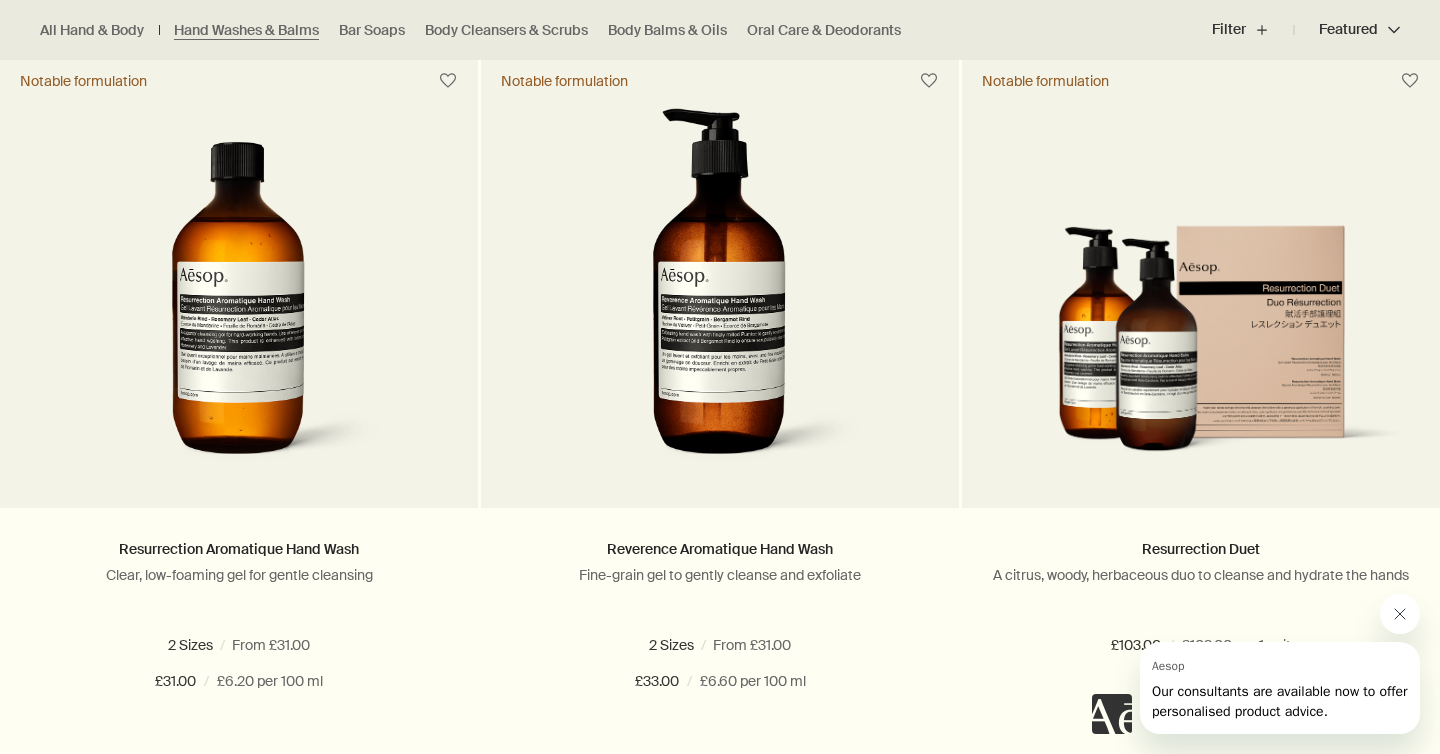 click 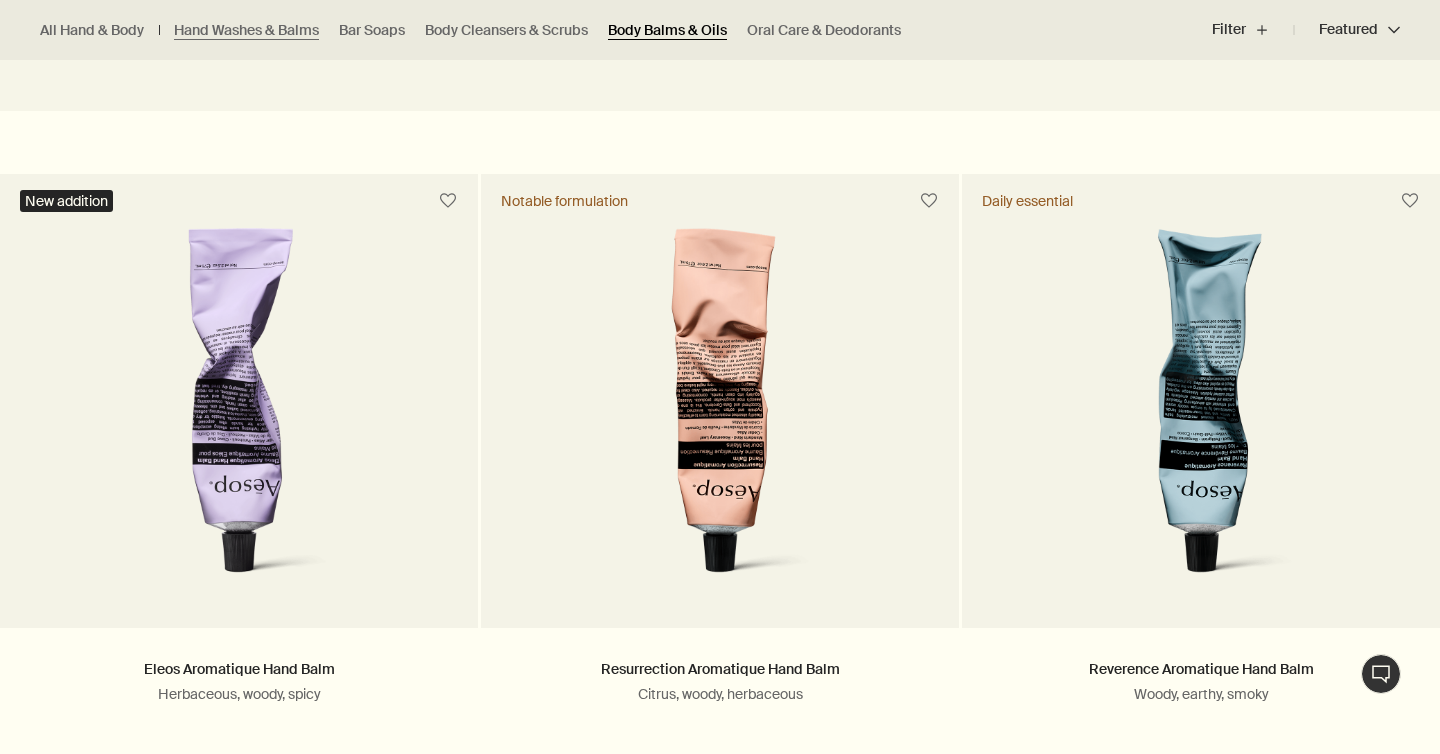 scroll, scrollTop: 0, scrollLeft: 0, axis: both 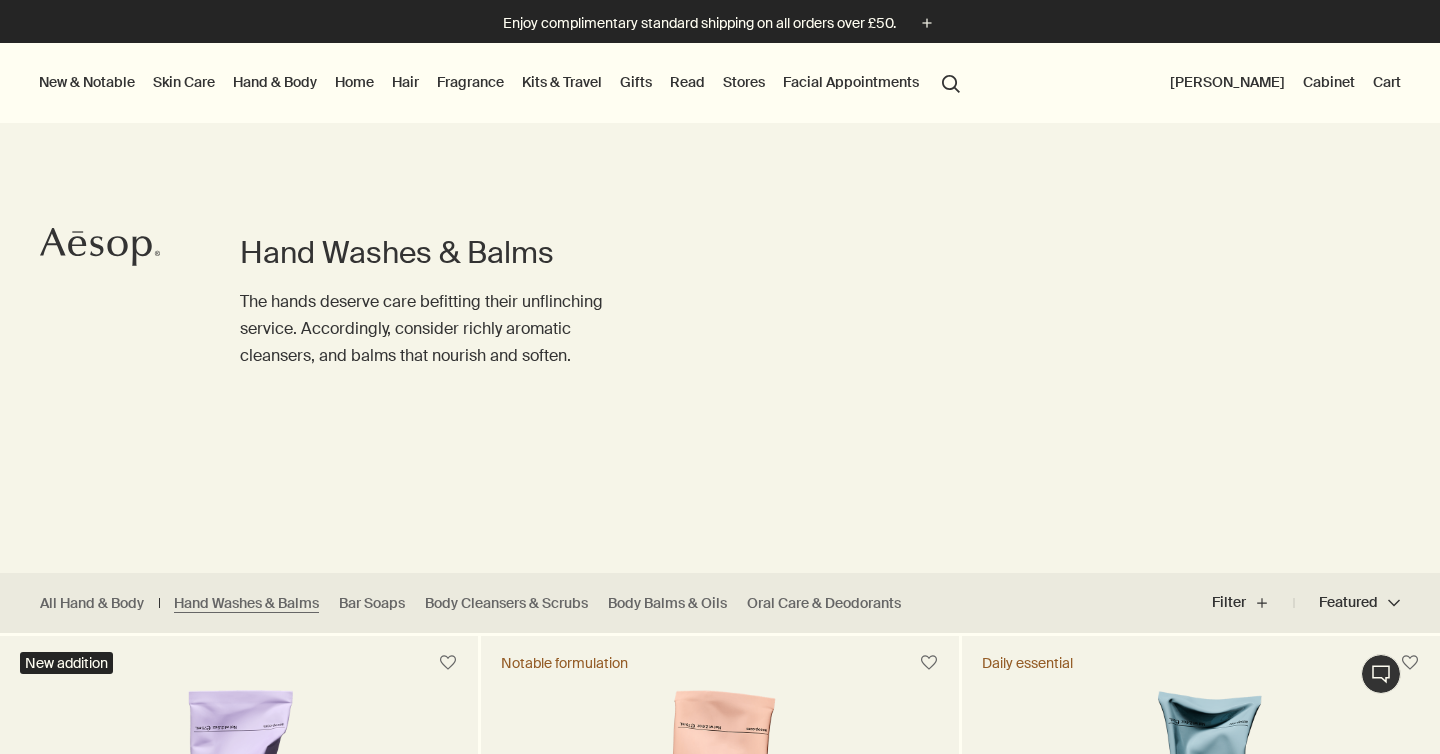 click on "[PERSON_NAME]" at bounding box center (1227, 82) 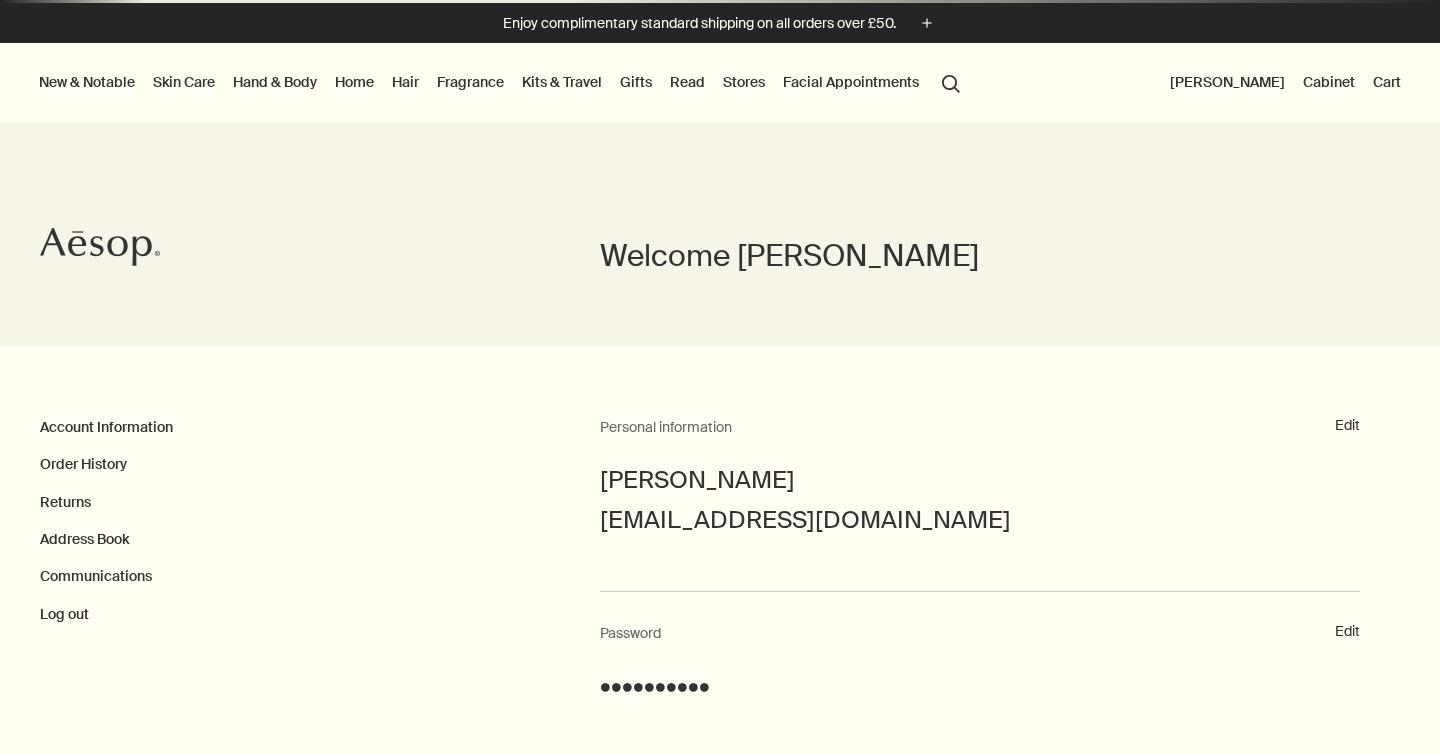 scroll, scrollTop: 0, scrollLeft: 0, axis: both 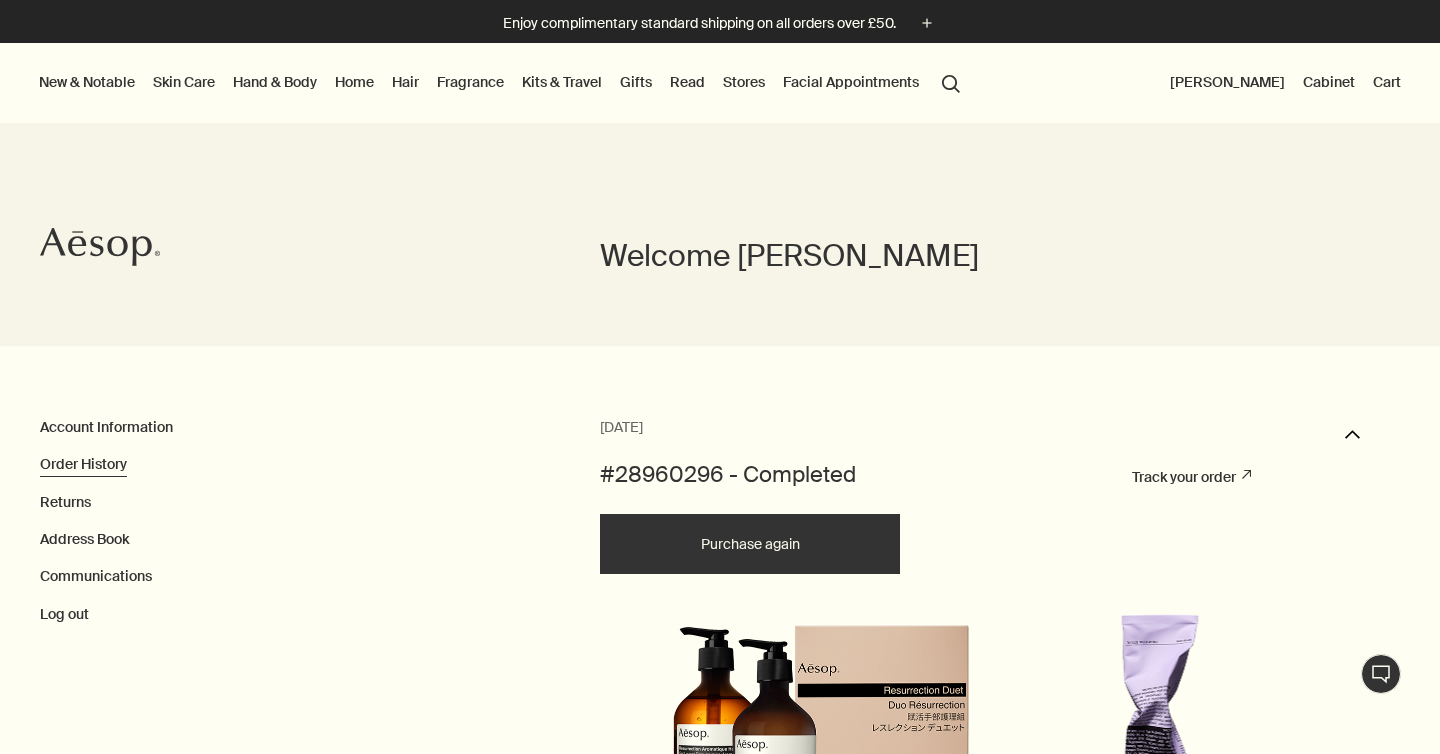 click on "Hand & Body" at bounding box center (275, 82) 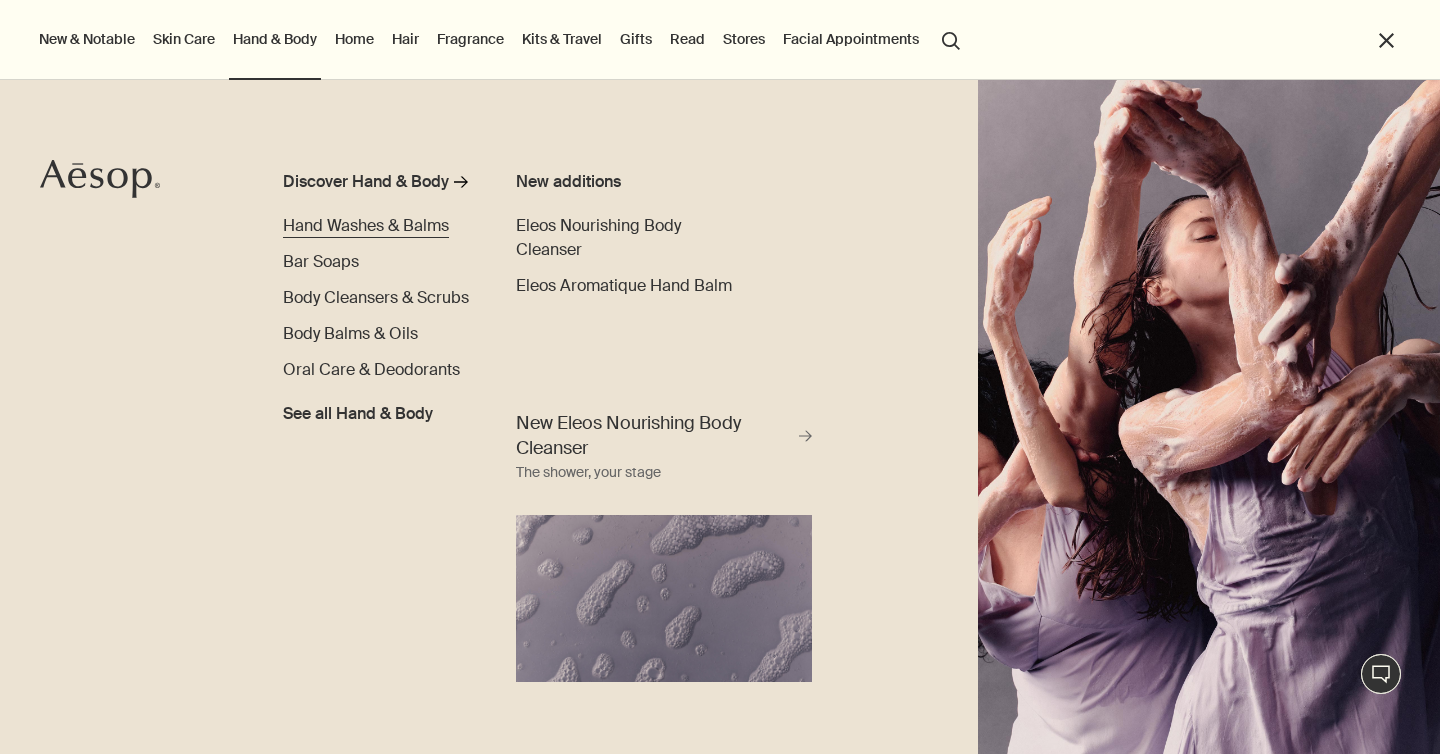 click on "Hand Washes & Balms" at bounding box center [366, 225] 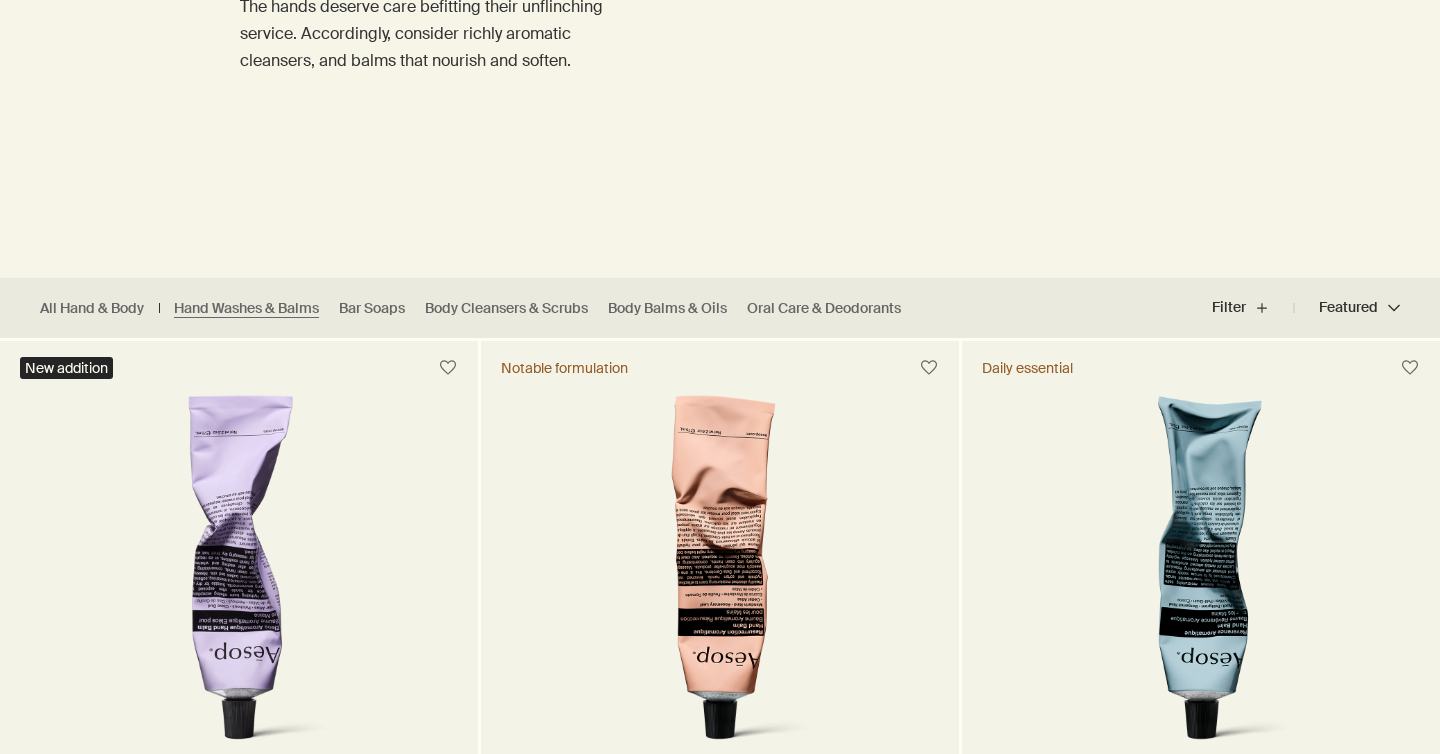scroll, scrollTop: 327, scrollLeft: 0, axis: vertical 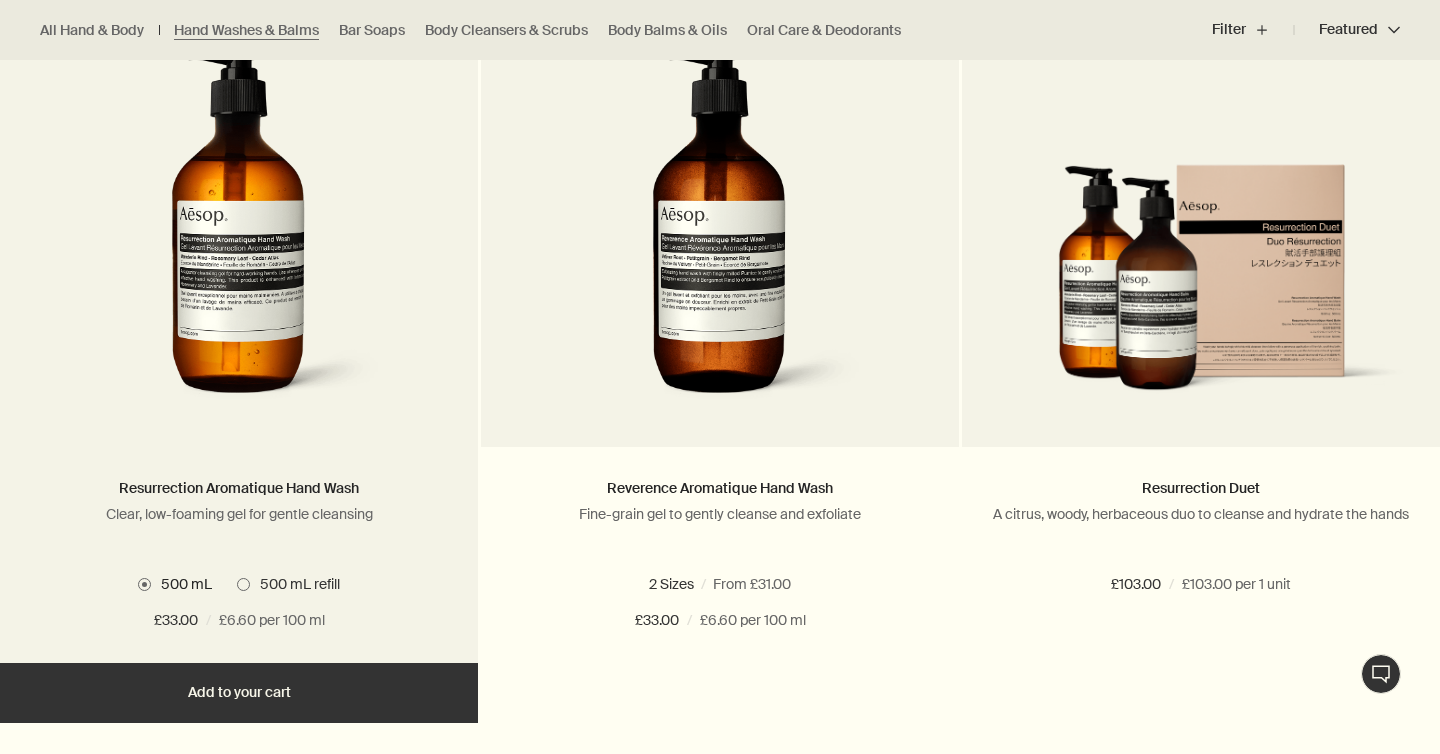 click at bounding box center [243, 584] 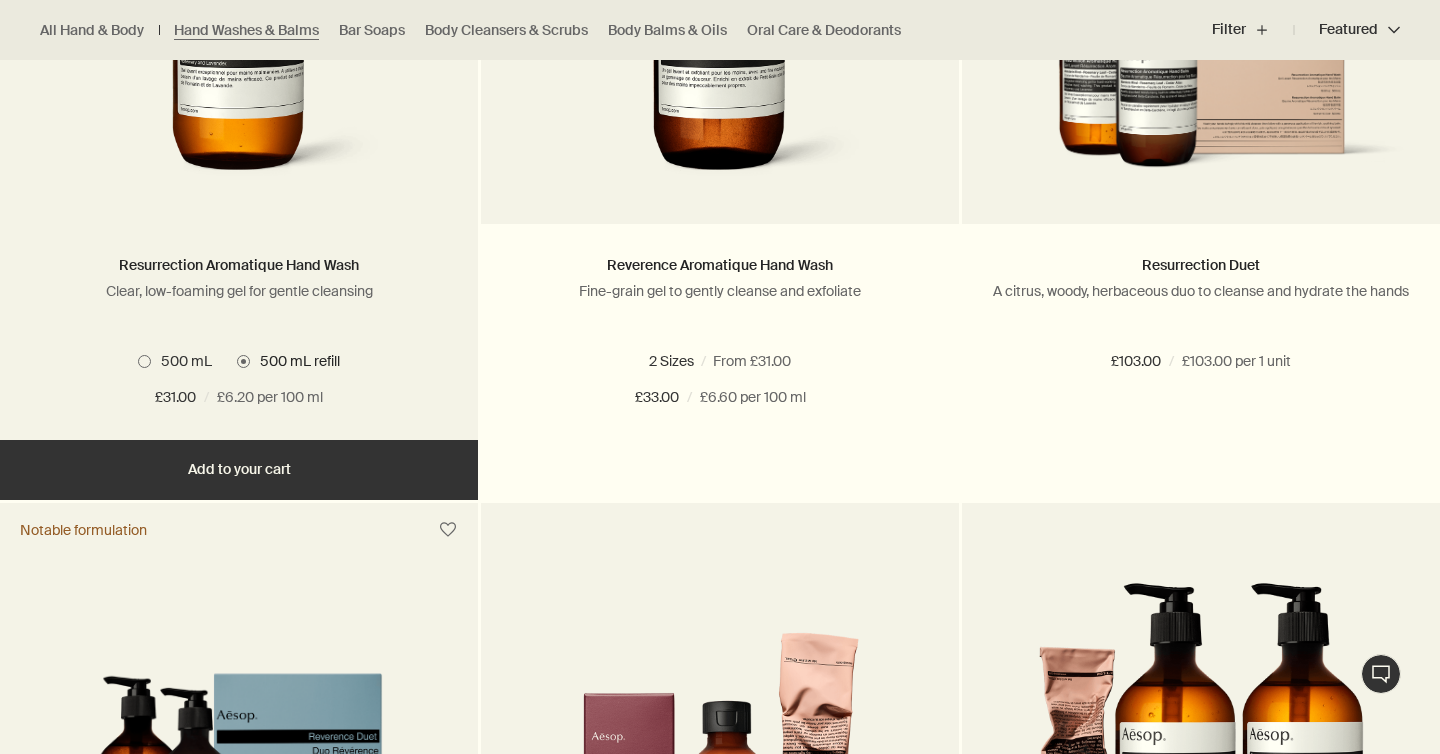 scroll, scrollTop: 1604, scrollLeft: 0, axis: vertical 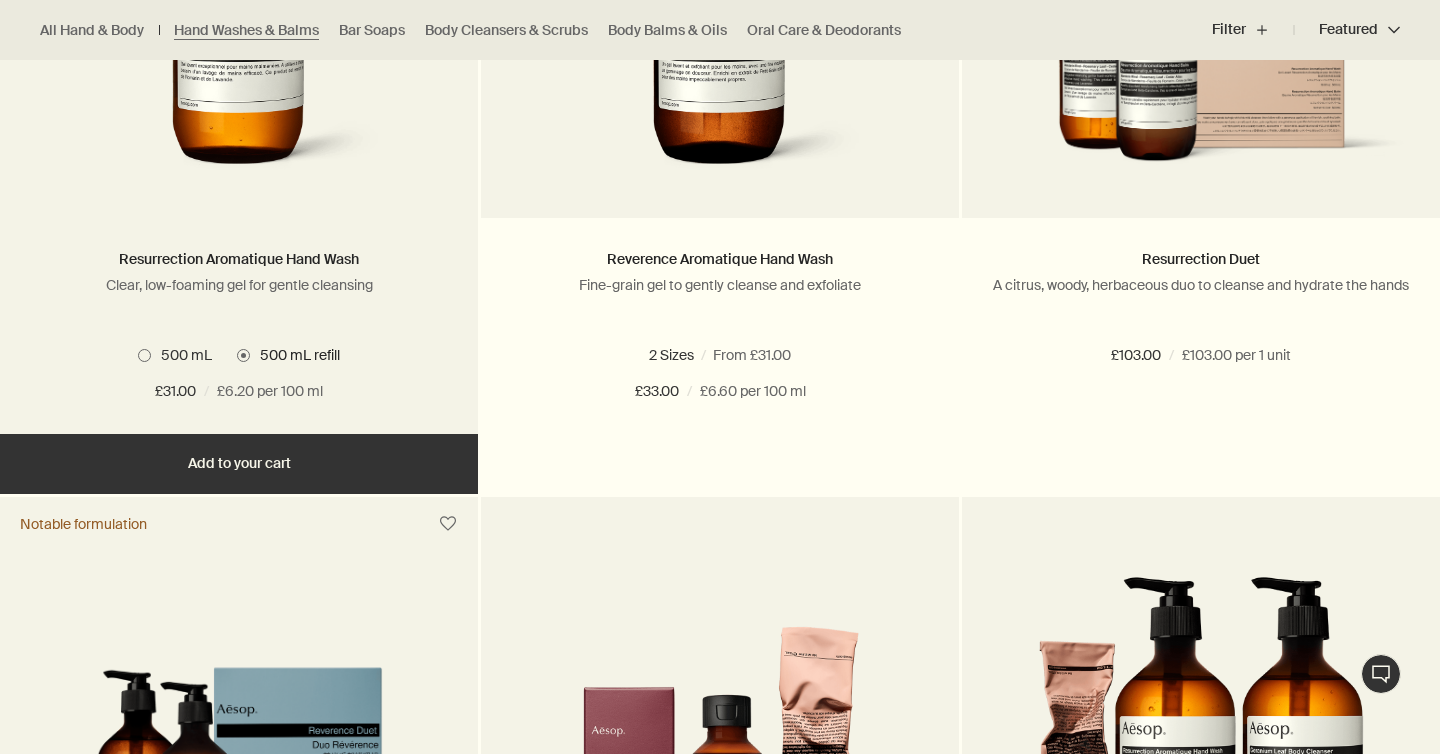 click on "Add Add to your cart" at bounding box center [239, 464] 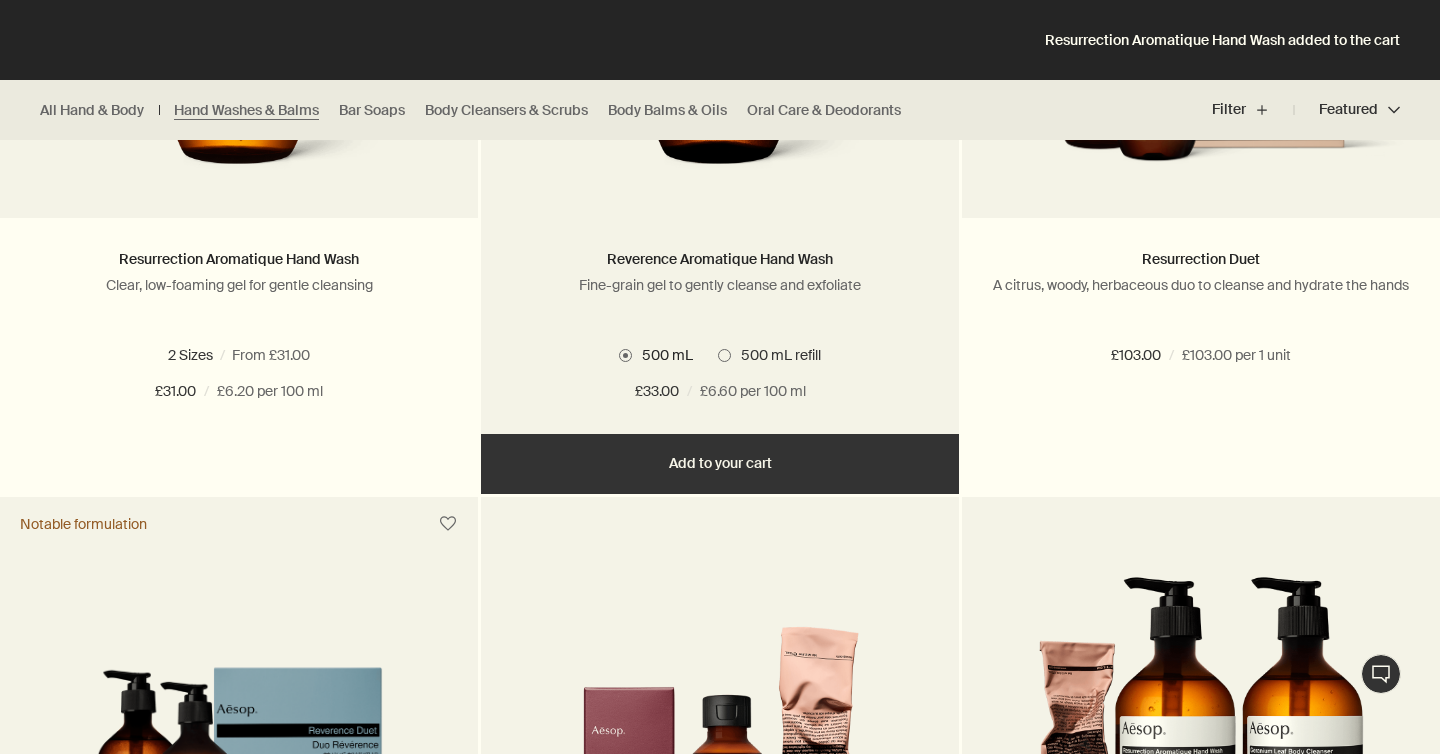 scroll, scrollTop: 0, scrollLeft: 0, axis: both 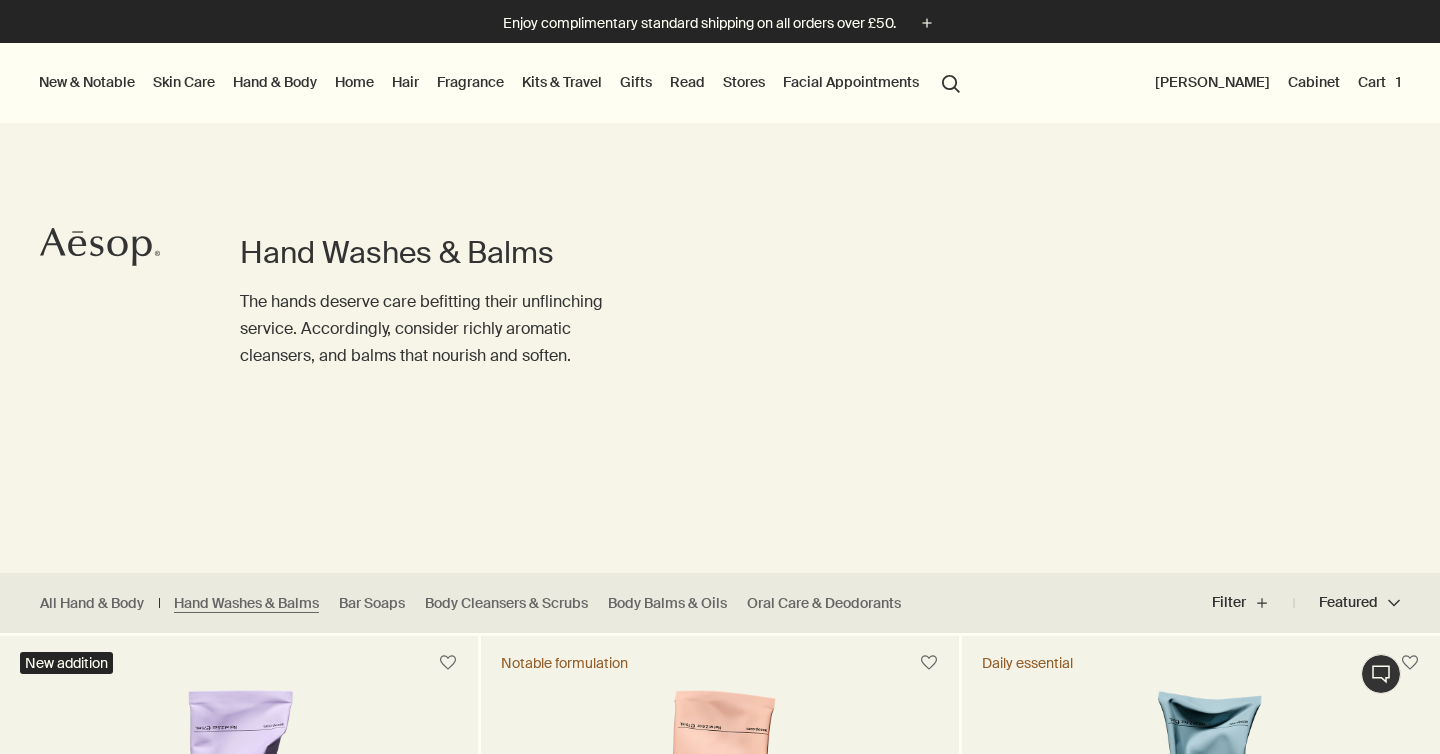 click on "Cart 1" at bounding box center (1379, 82) 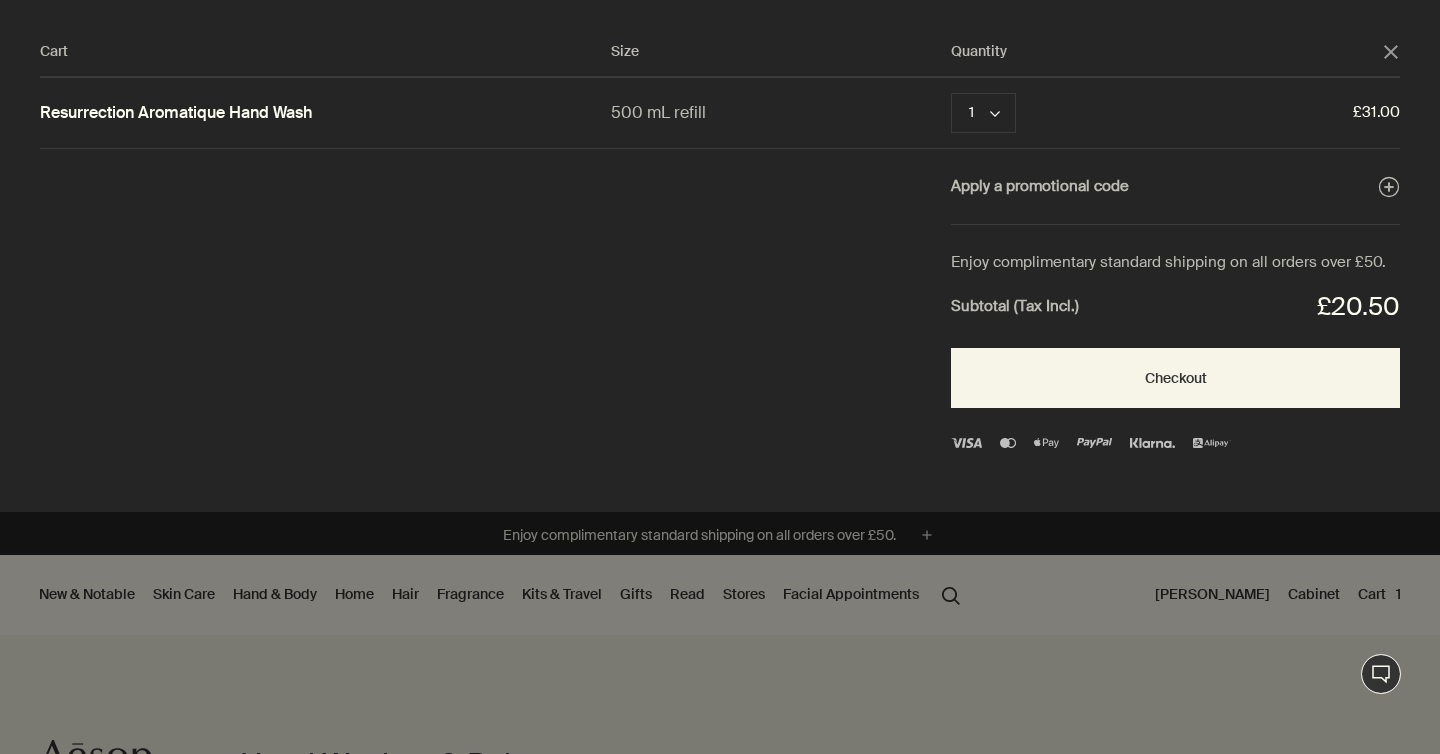 click on "close" 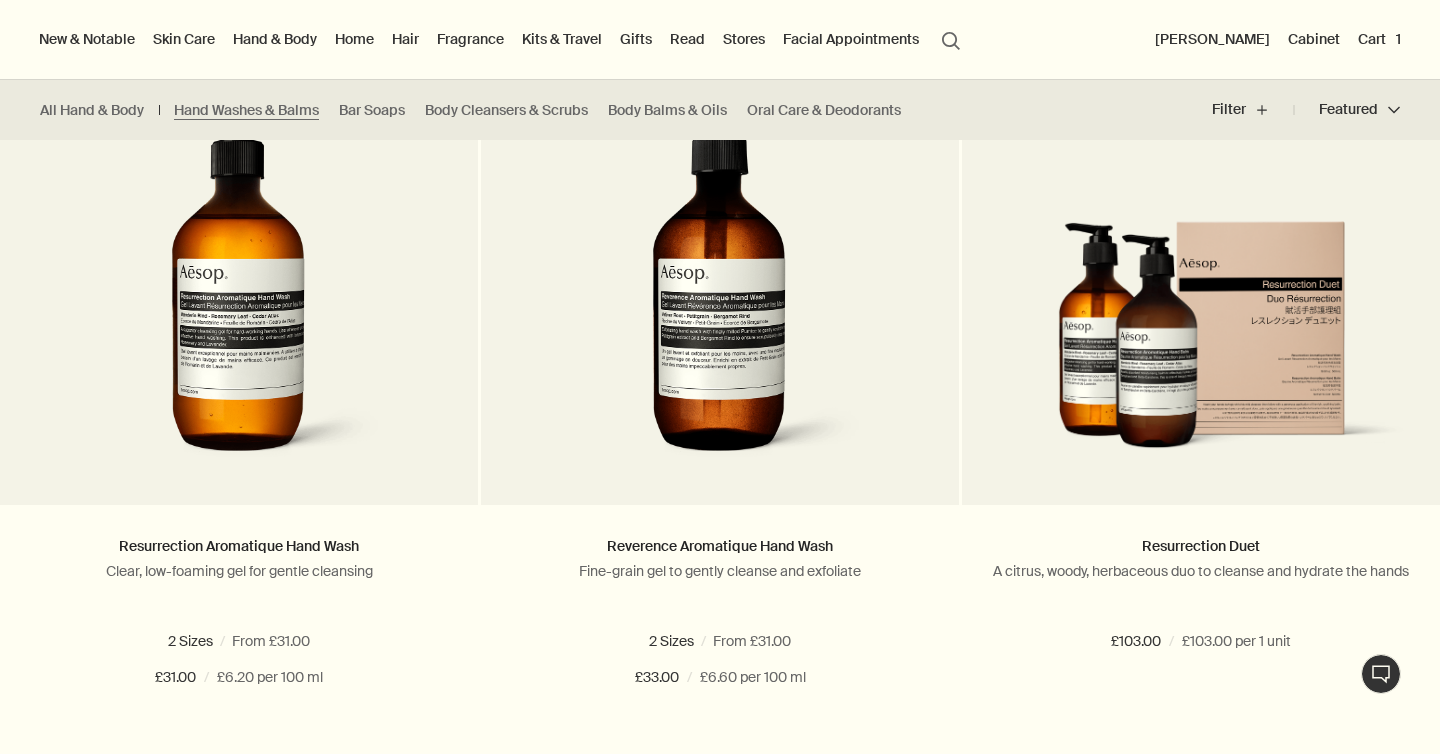scroll, scrollTop: 0, scrollLeft: 0, axis: both 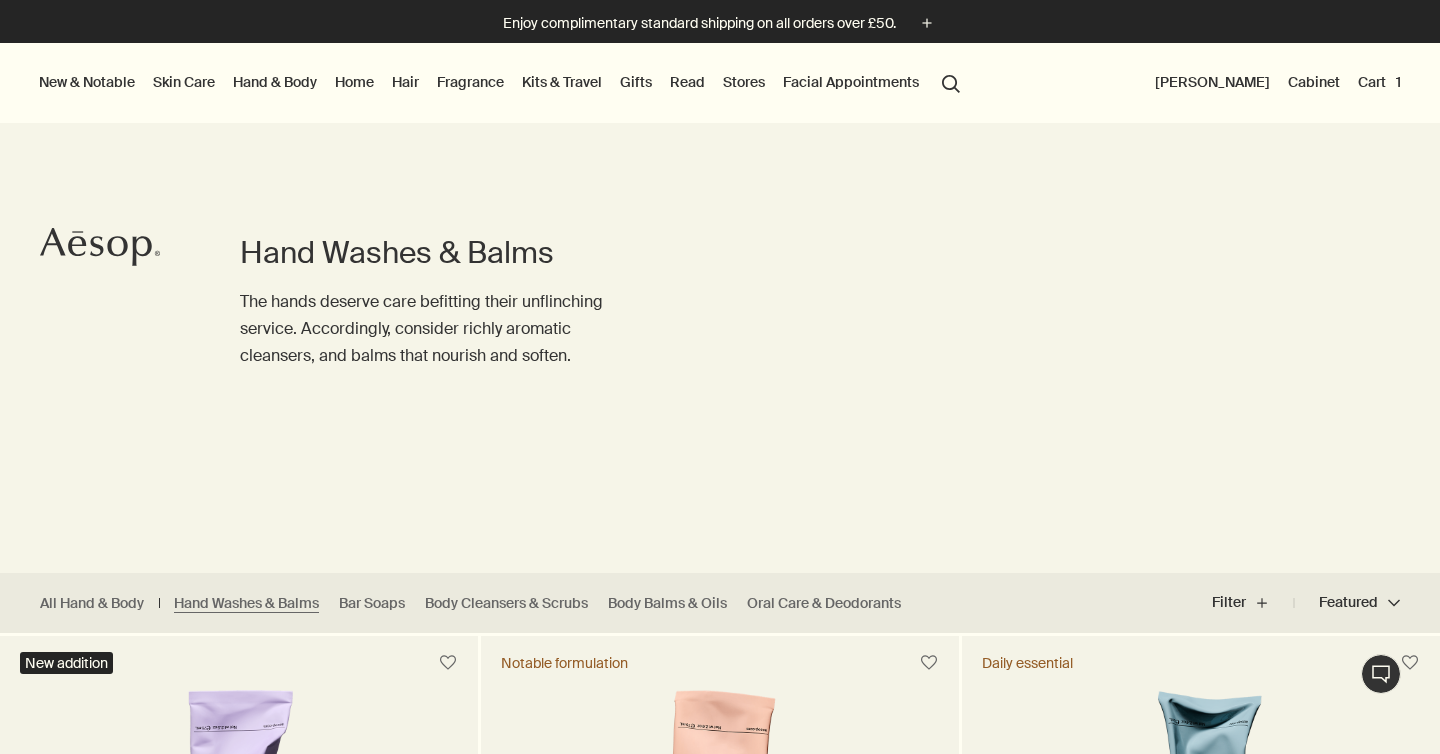 click on "Skin Care" at bounding box center (184, 82) 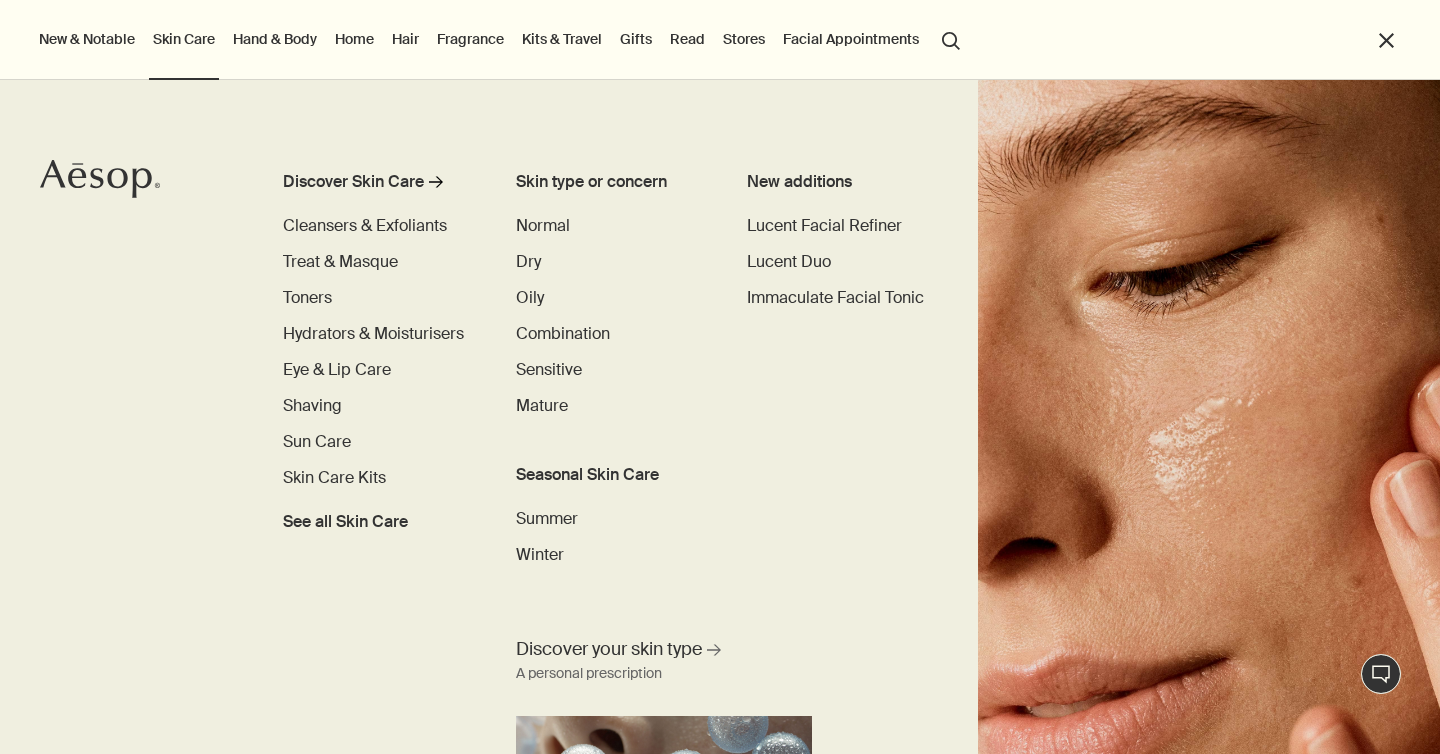 click on "Hand & Body" at bounding box center (275, 39) 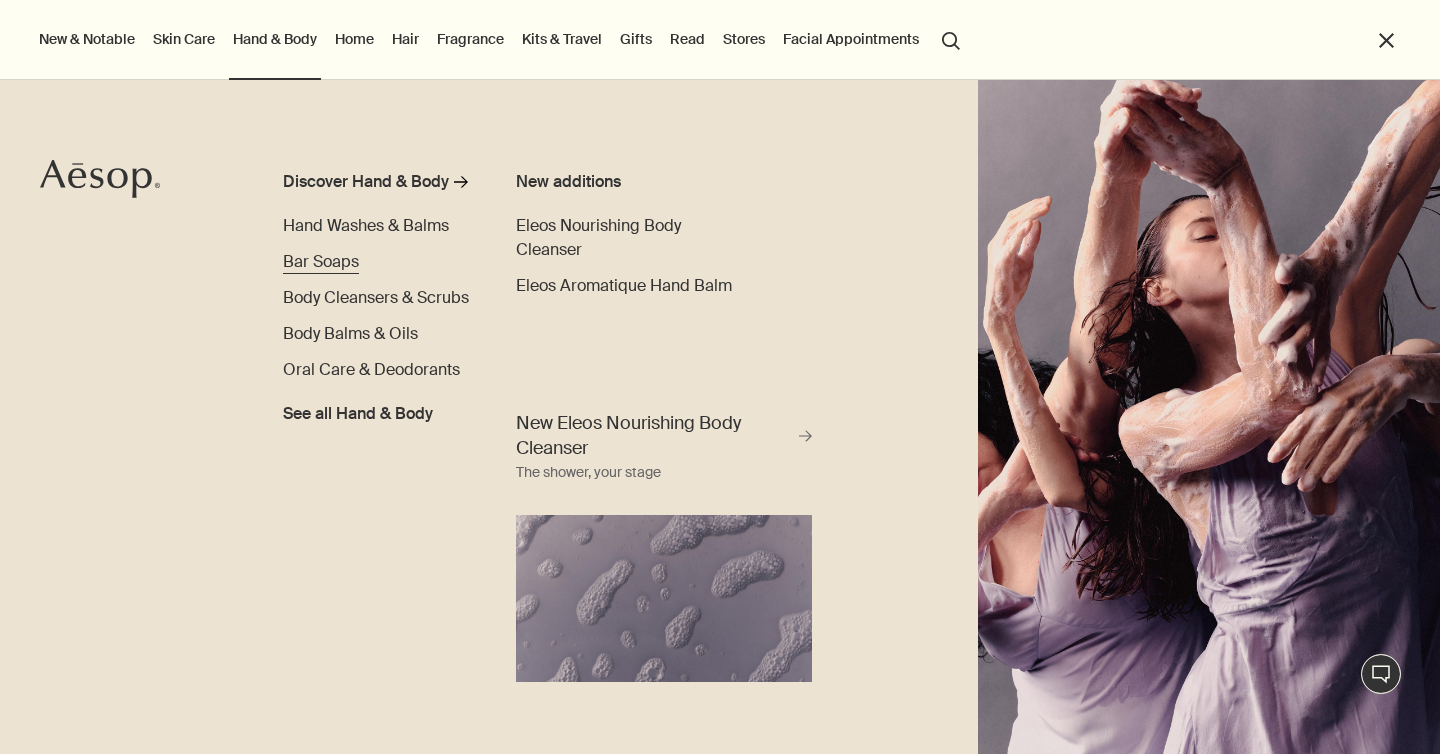 click on "Bar Soaps" at bounding box center (321, 261) 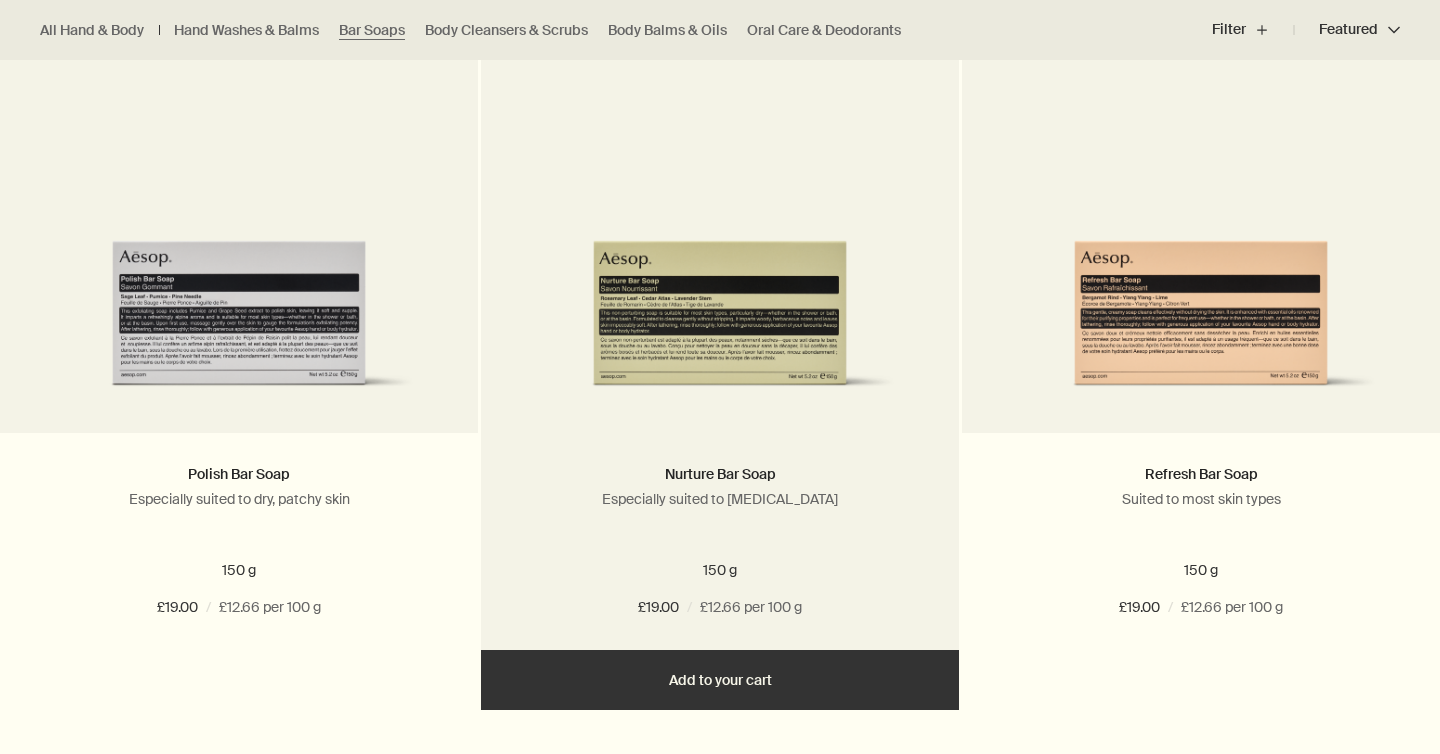 scroll, scrollTop: 657, scrollLeft: 0, axis: vertical 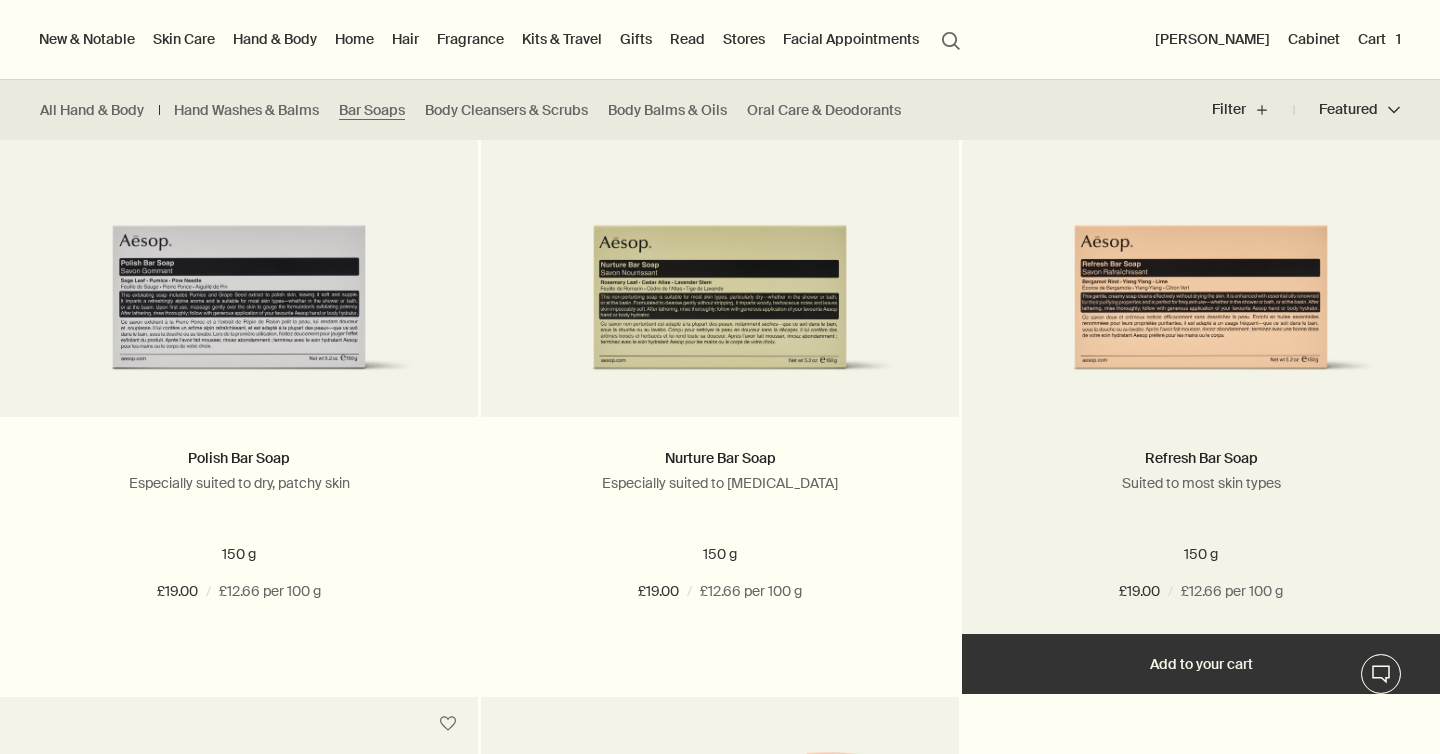 click on "Add Add to your cart" at bounding box center [1201, 664] 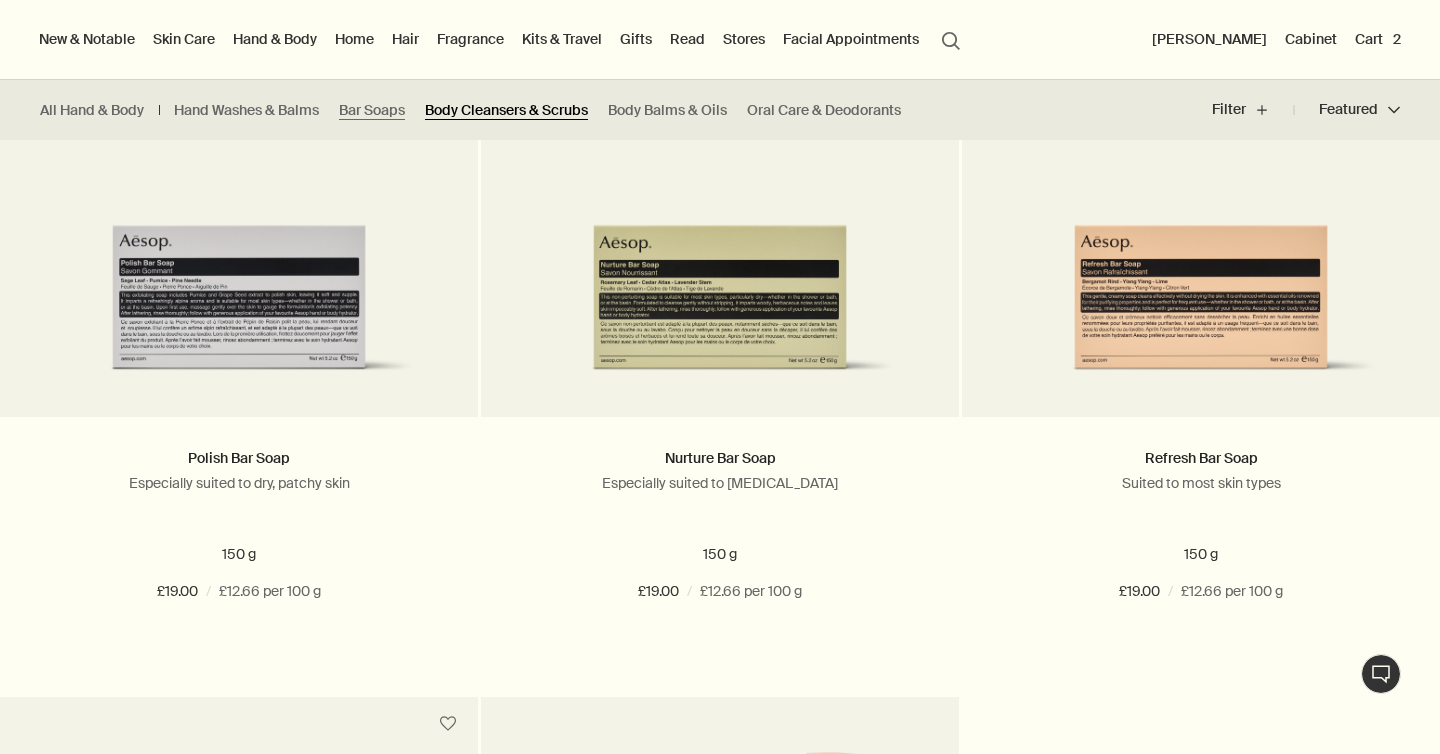 click on "Body Cleansers & Scrubs" at bounding box center (506, 110) 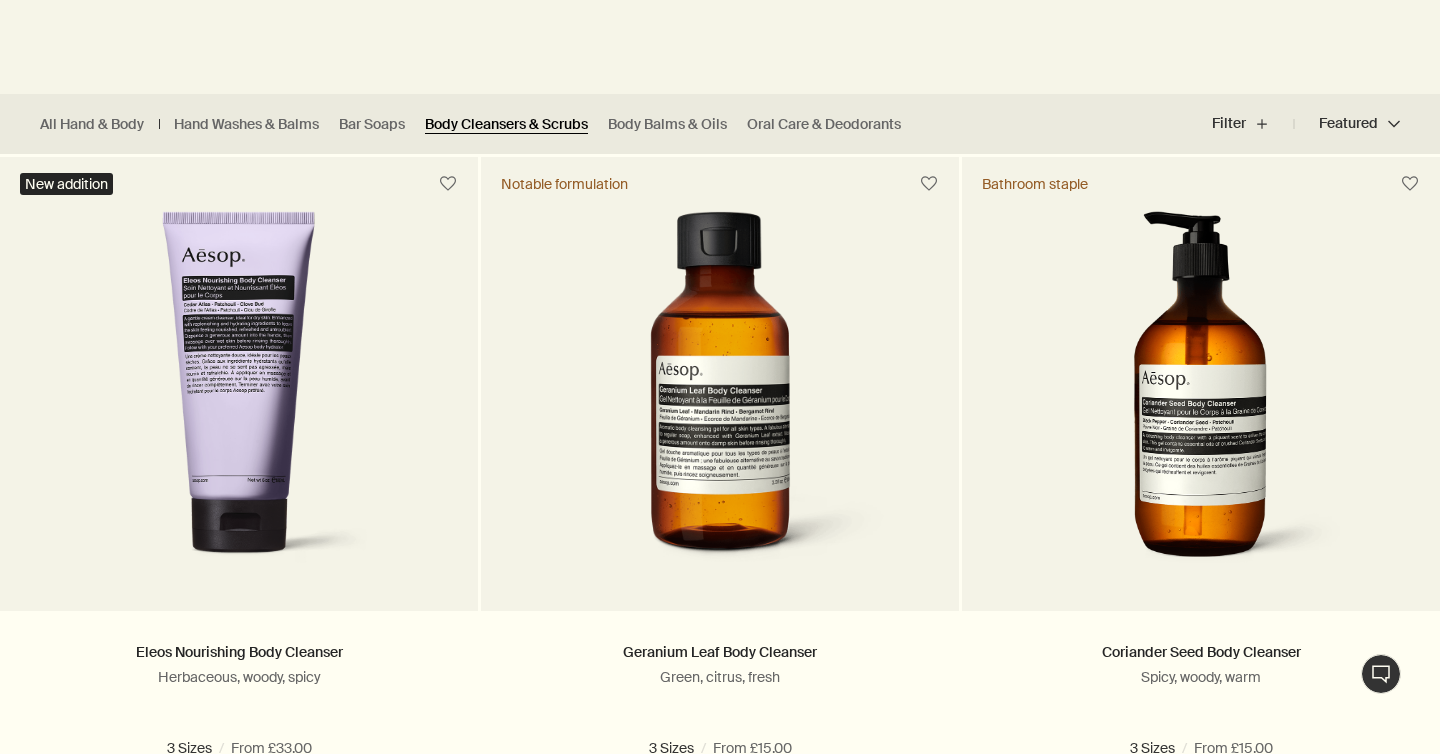 scroll, scrollTop: 511, scrollLeft: 0, axis: vertical 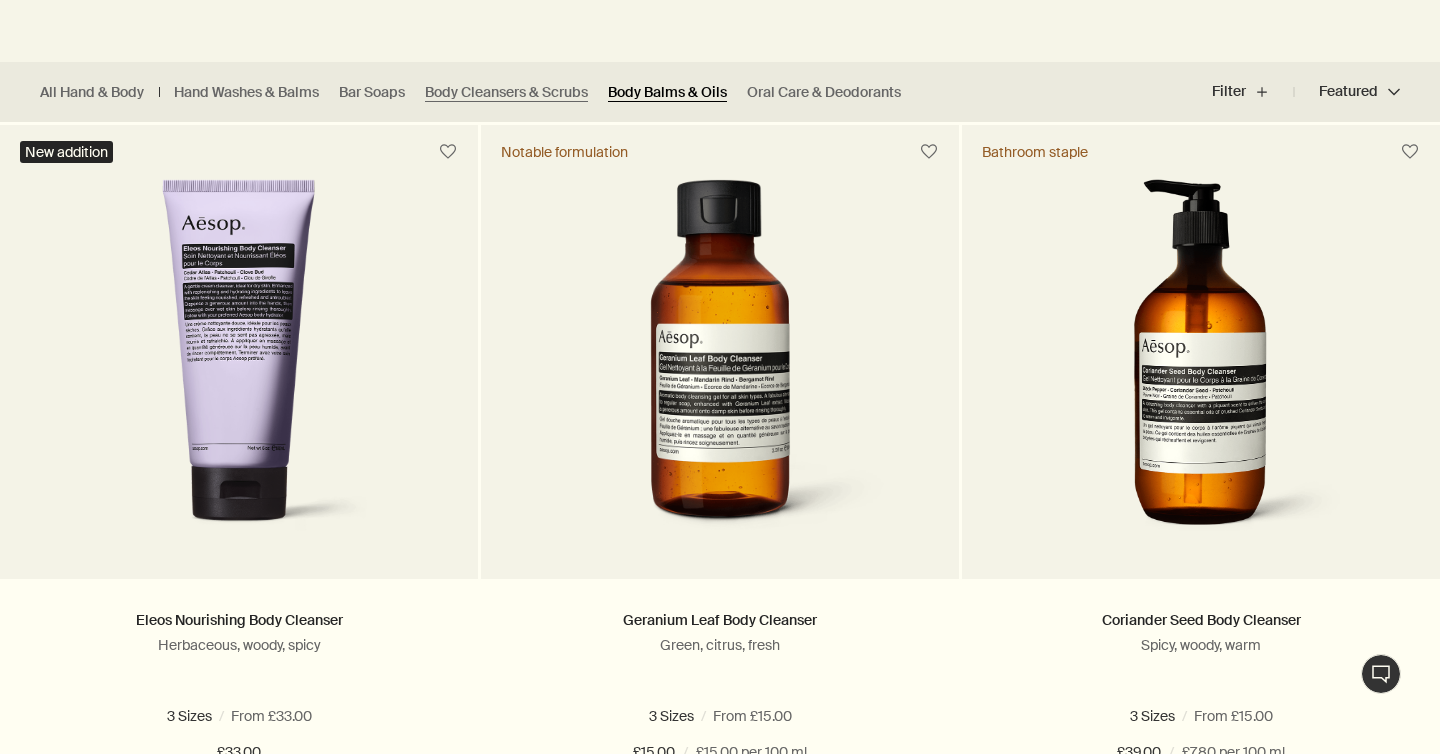 click on "Body Balms & Oils" at bounding box center [667, 92] 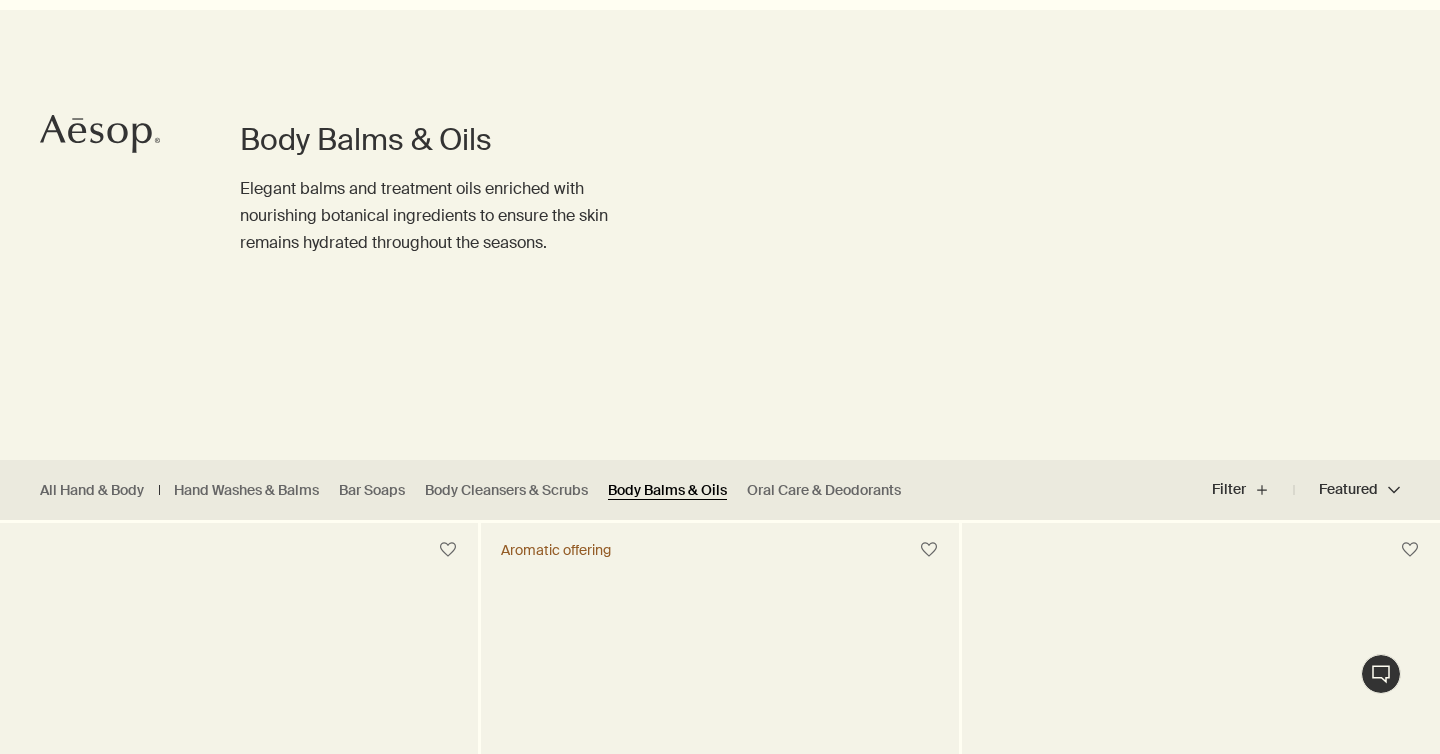 scroll, scrollTop: 0, scrollLeft: 0, axis: both 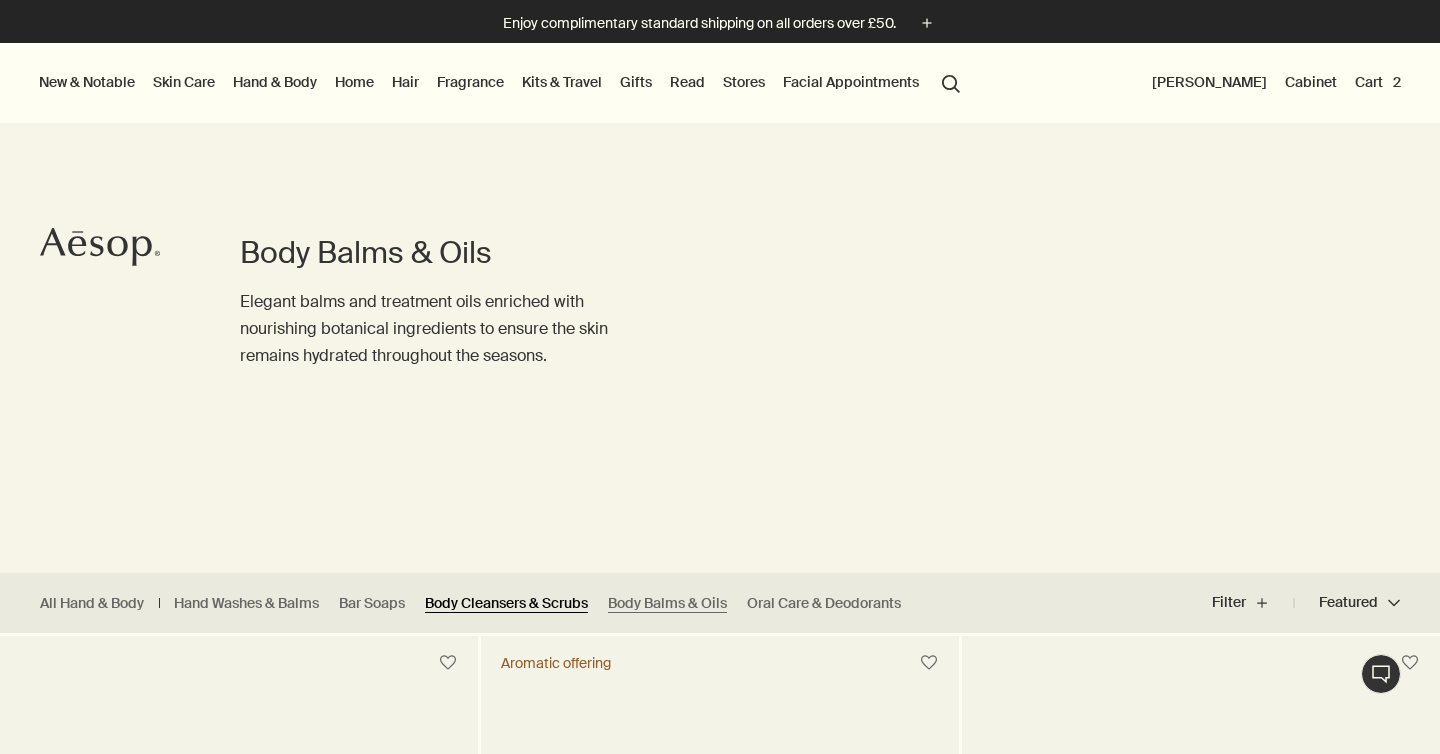 click on "Body Cleansers & Scrubs" at bounding box center [506, 603] 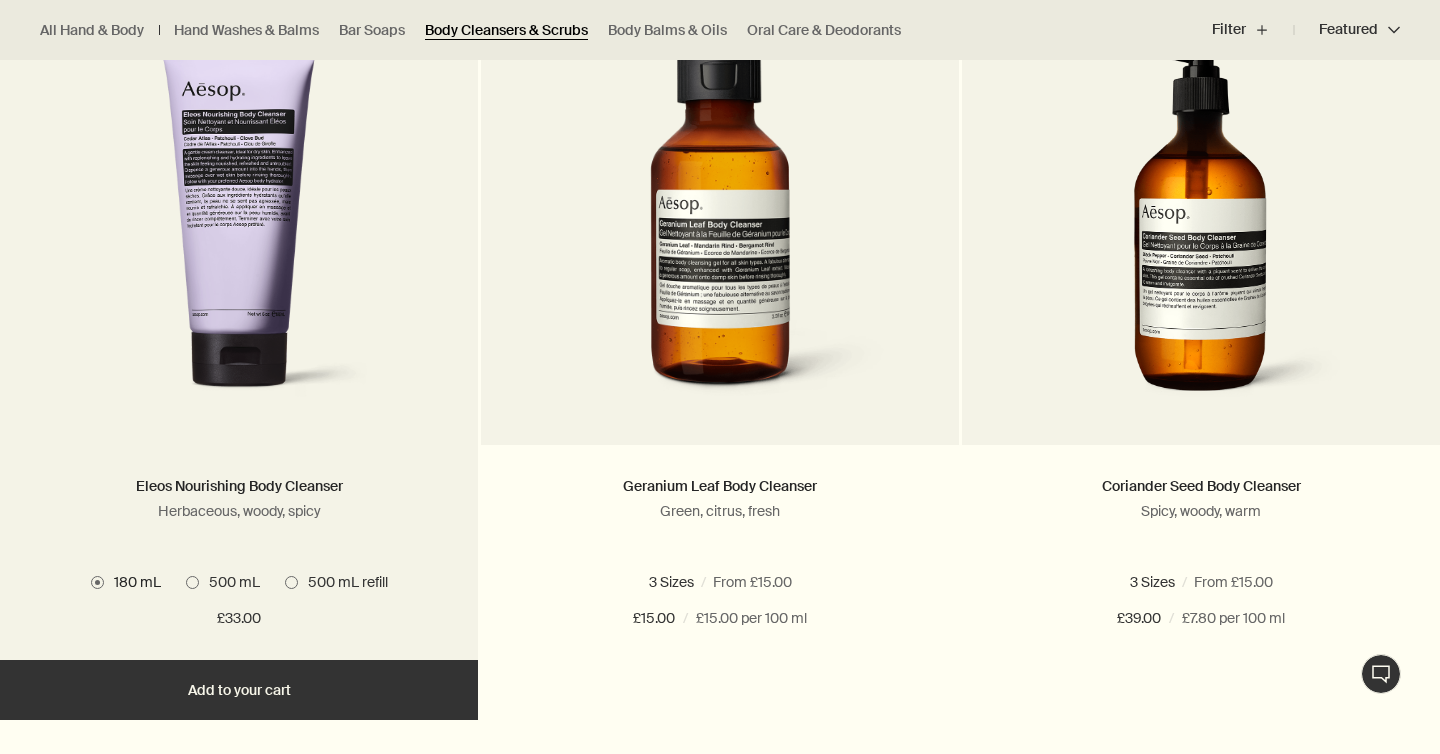 scroll, scrollTop: 646, scrollLeft: 0, axis: vertical 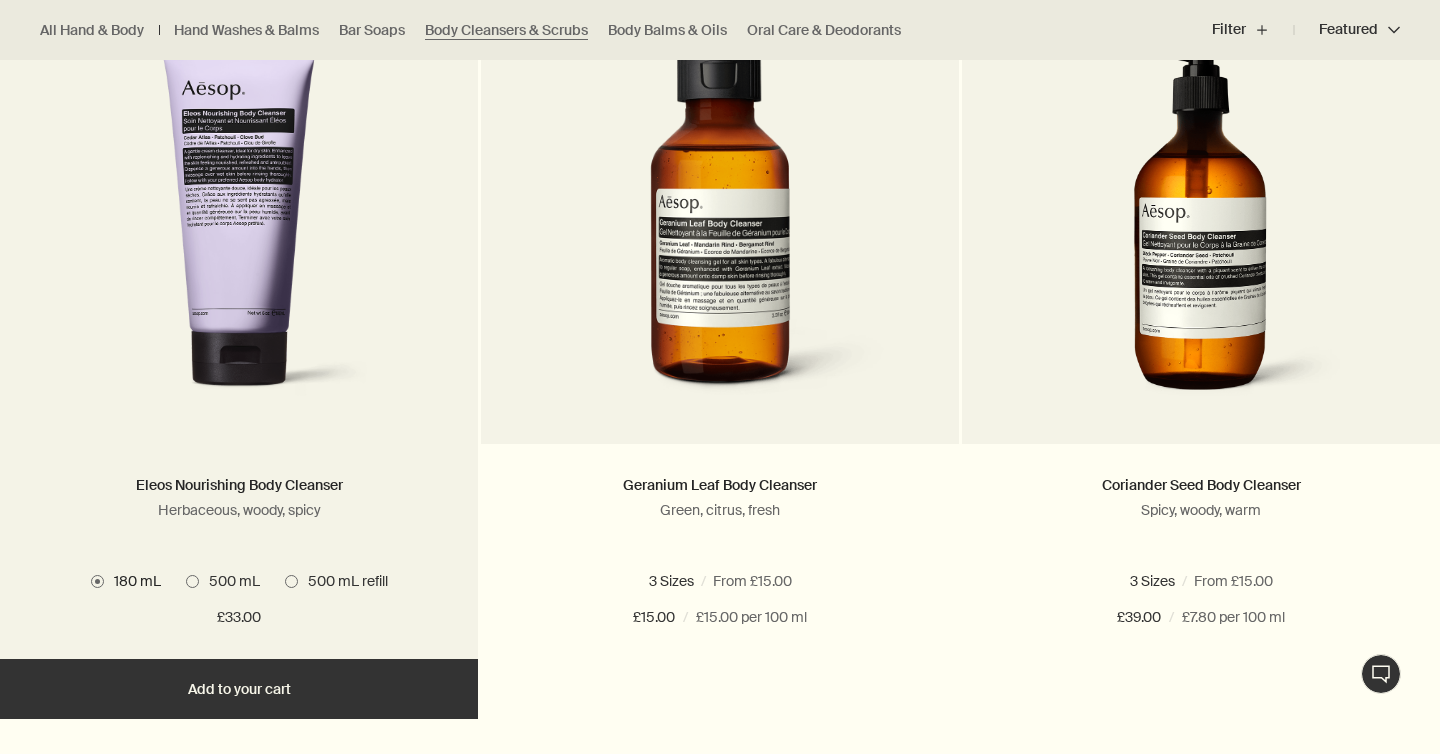 click at bounding box center [192, 581] 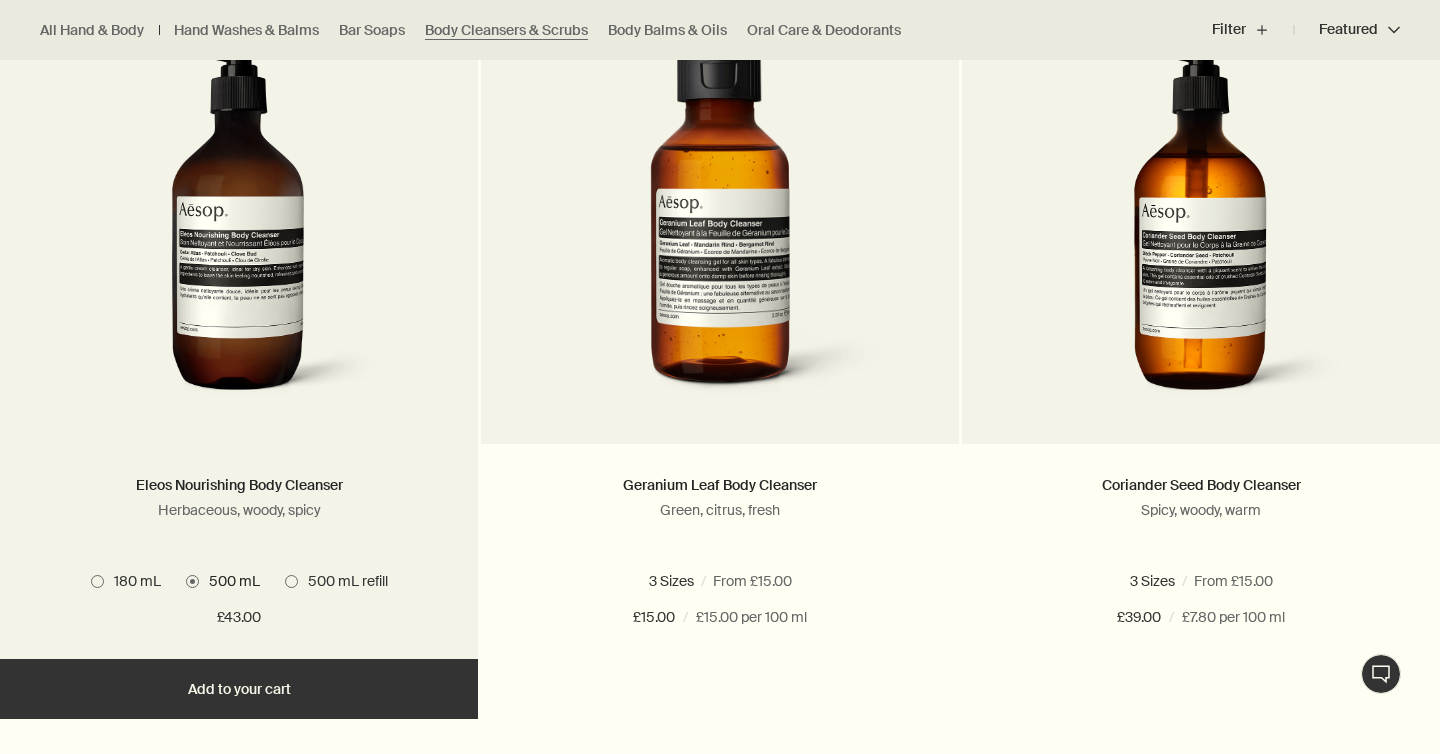 click at bounding box center [97, 581] 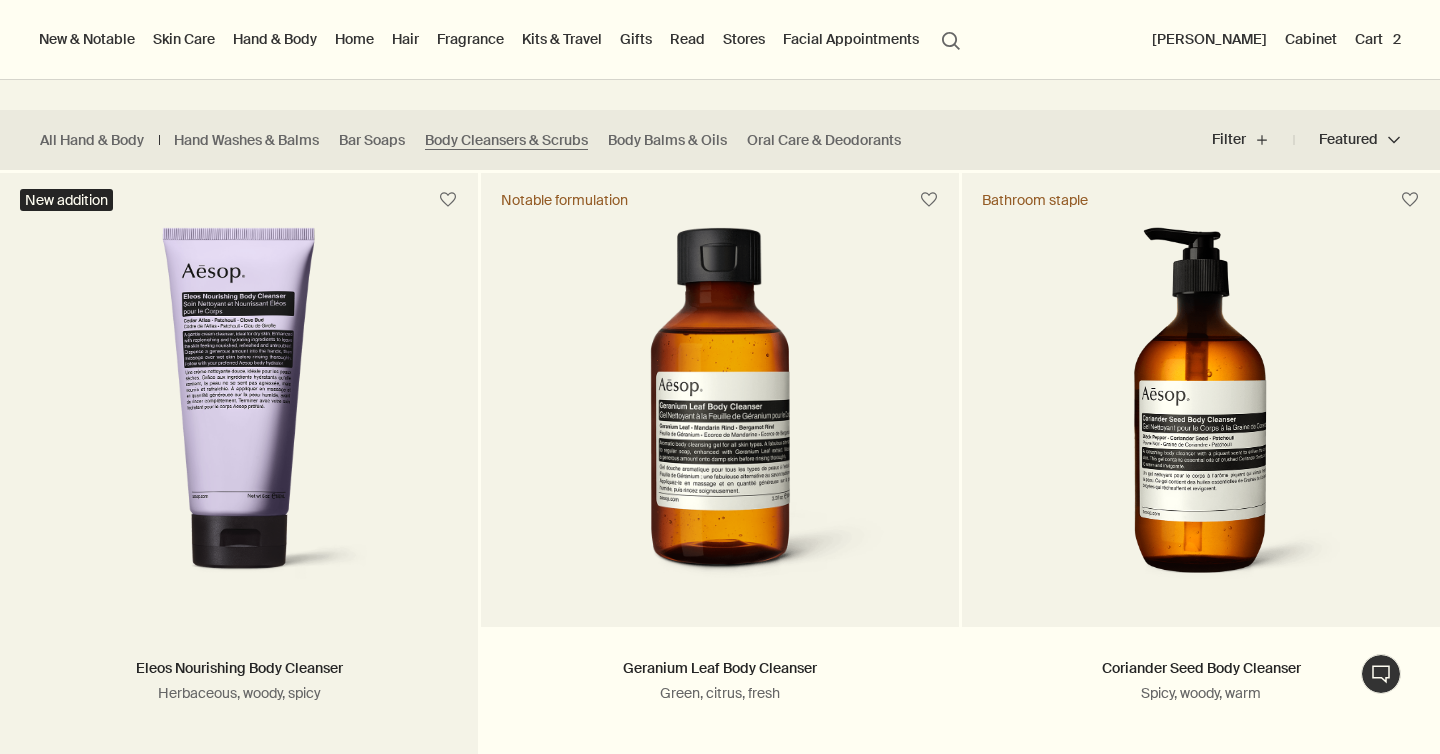 scroll, scrollTop: 452, scrollLeft: 0, axis: vertical 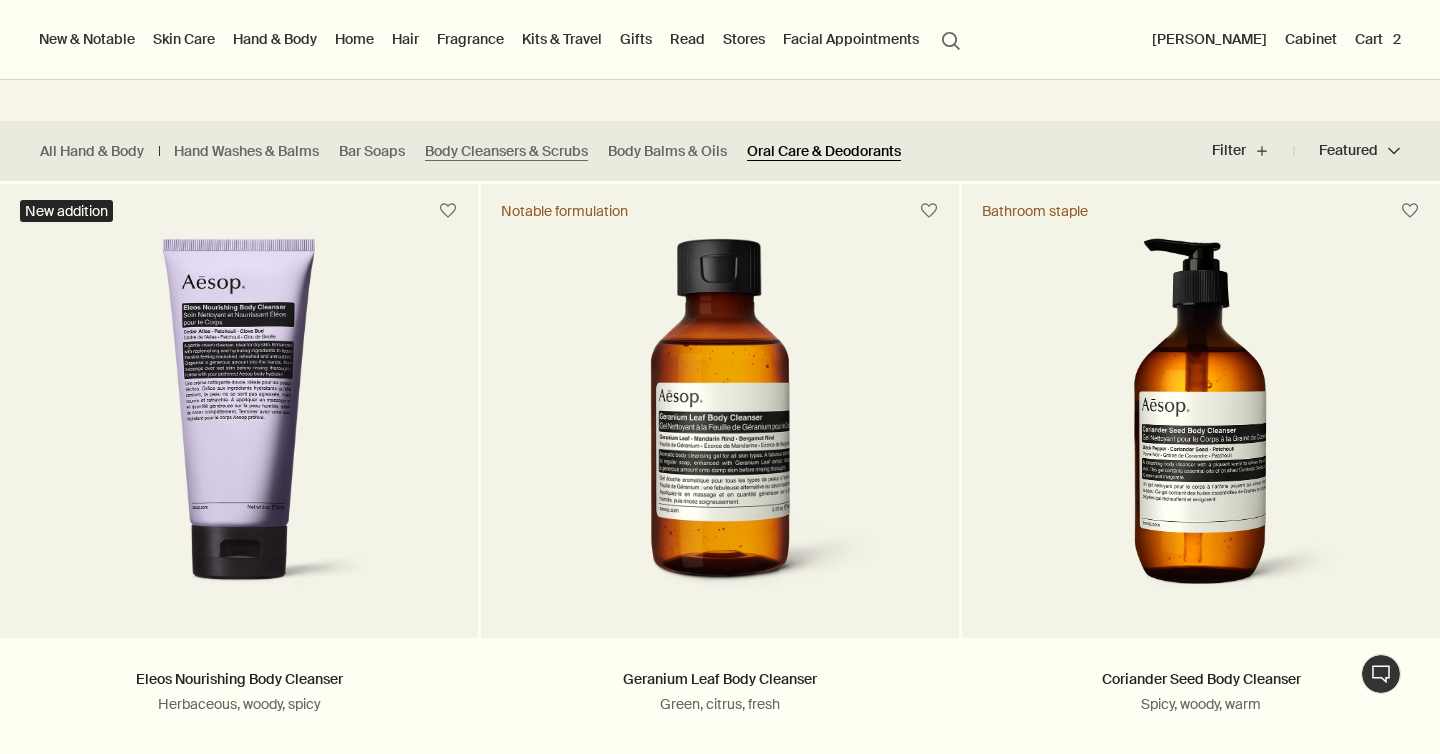 click on "Oral Care & Deodorants" at bounding box center [824, 151] 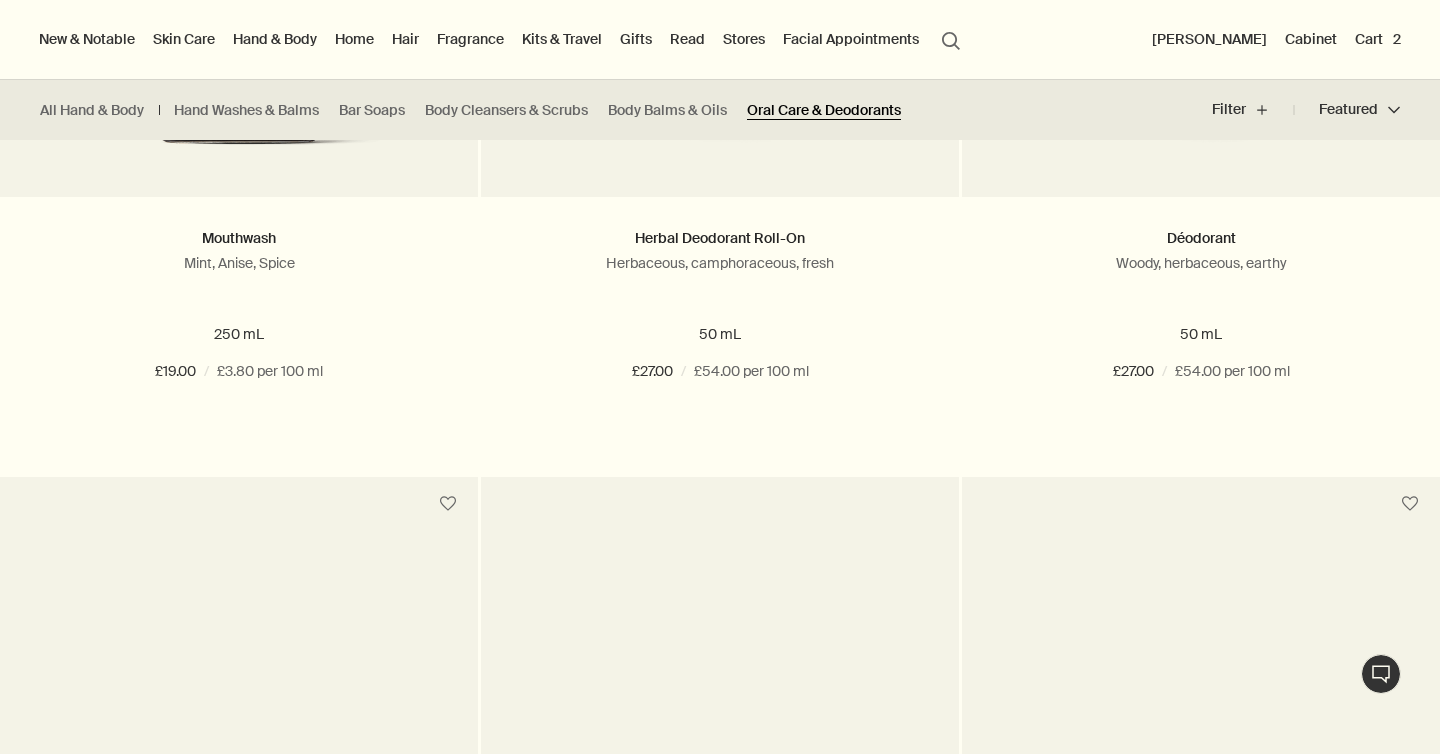 scroll, scrollTop: 892, scrollLeft: 0, axis: vertical 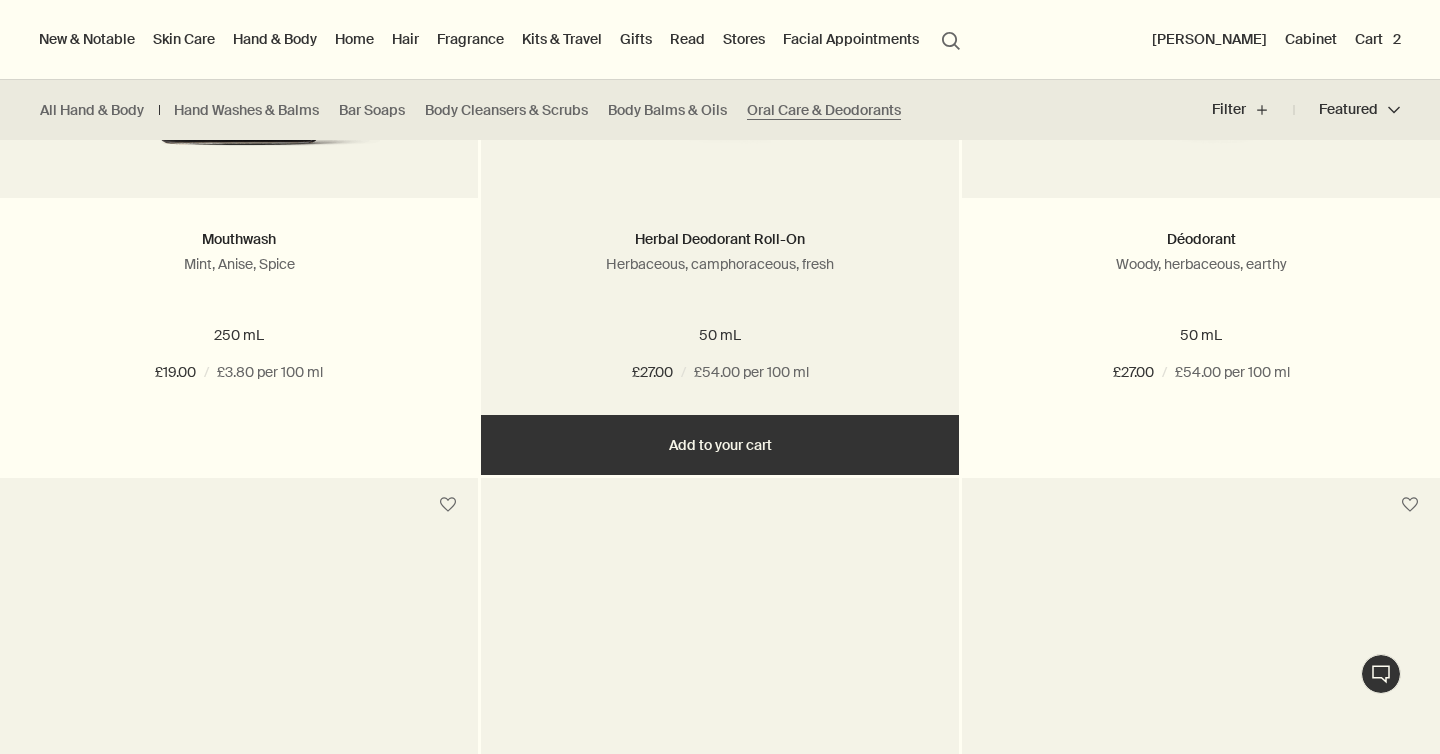 click on "Add Add to your cart" at bounding box center (720, 445) 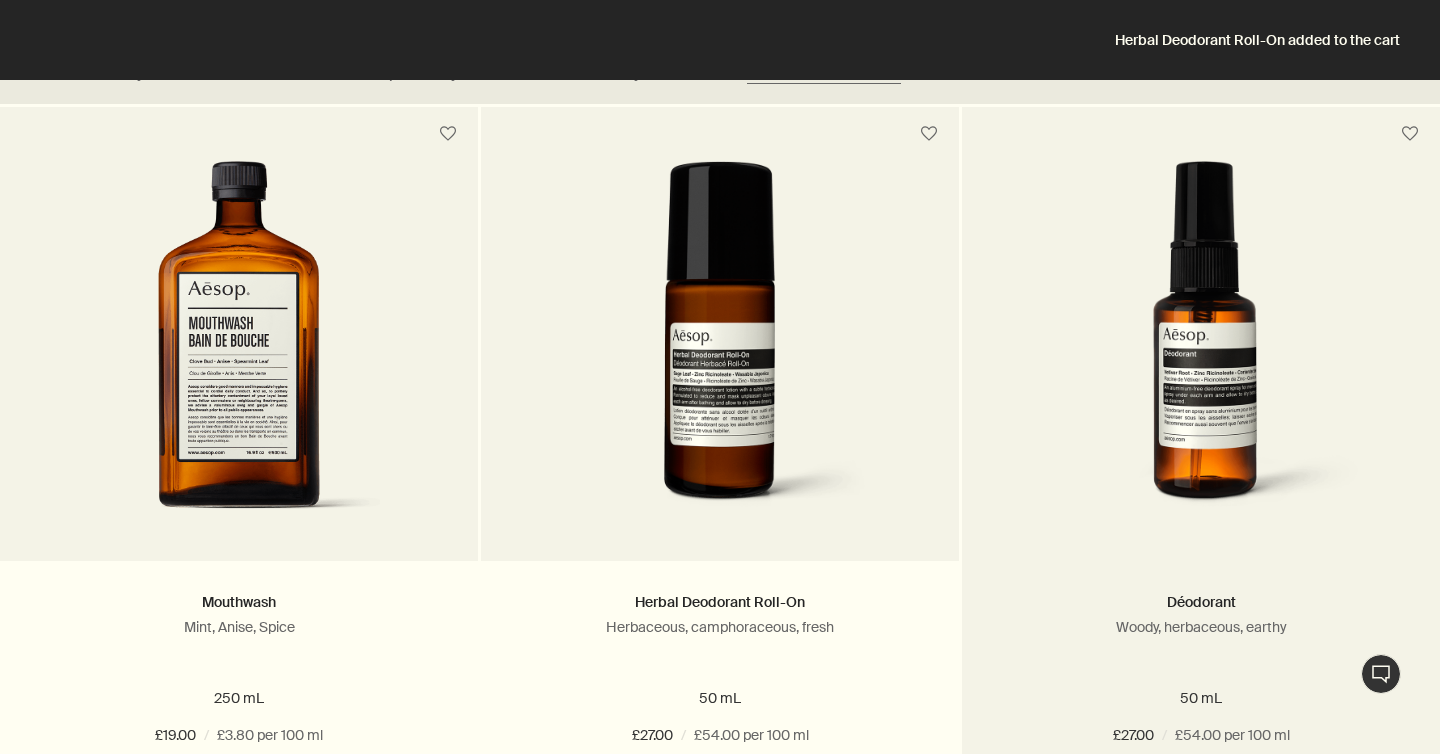 scroll, scrollTop: 0, scrollLeft: 0, axis: both 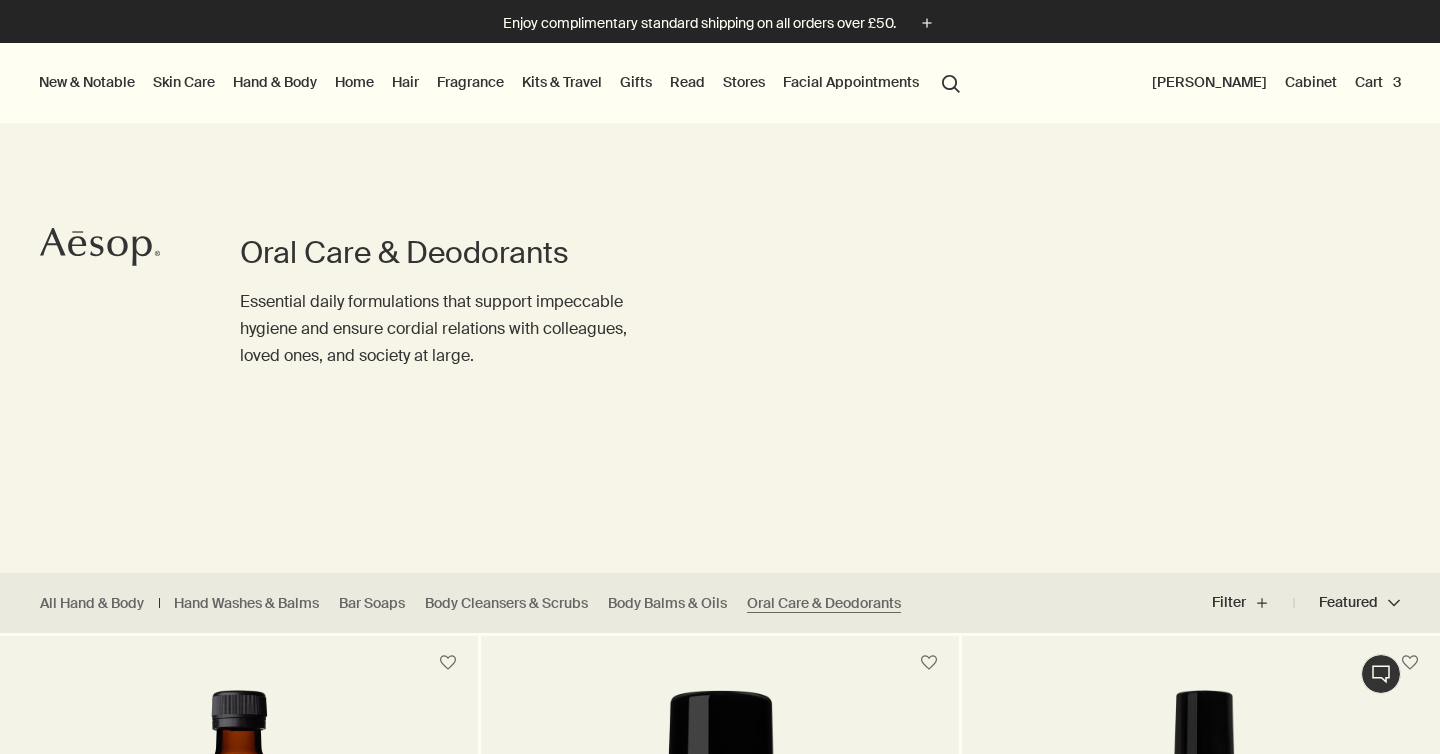 click on "Cart 3" at bounding box center [1378, 82] 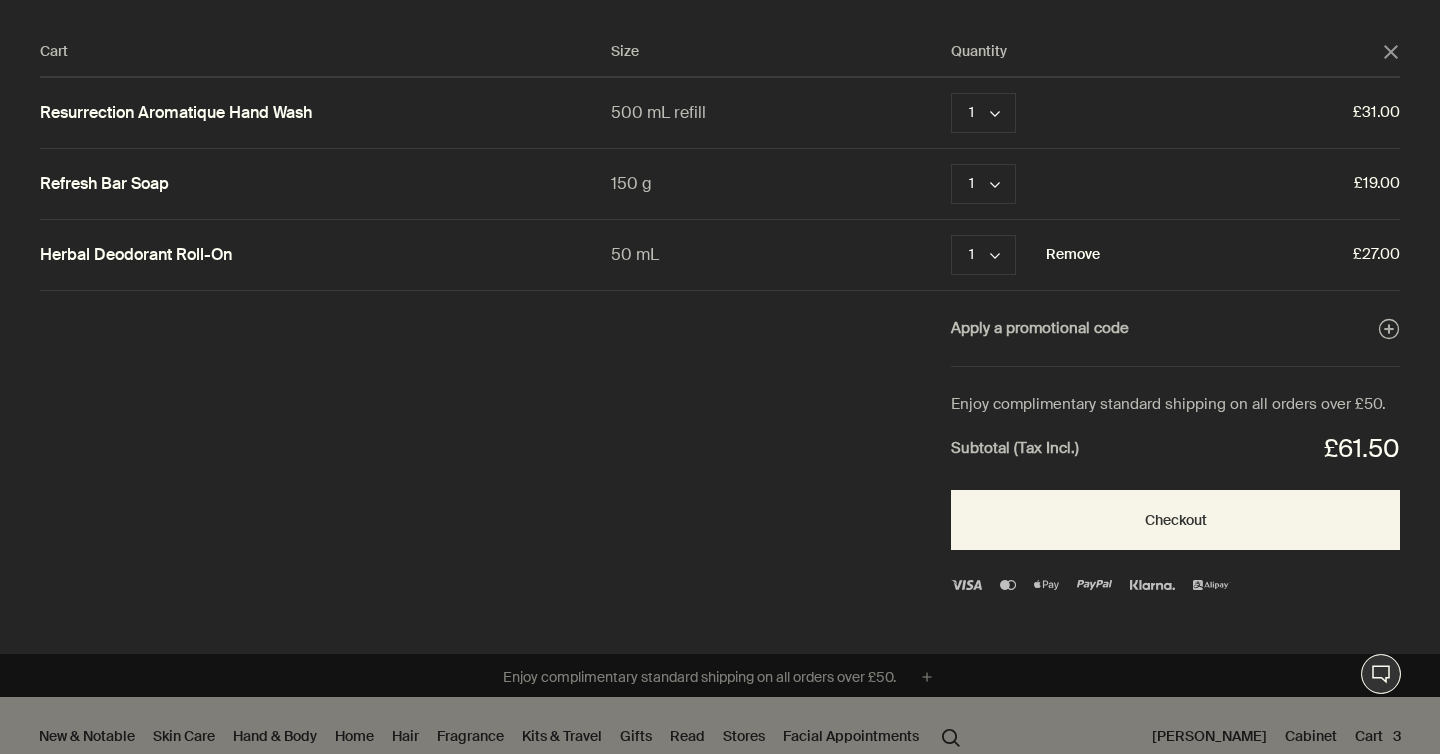 click on "Remove" at bounding box center [1073, 255] 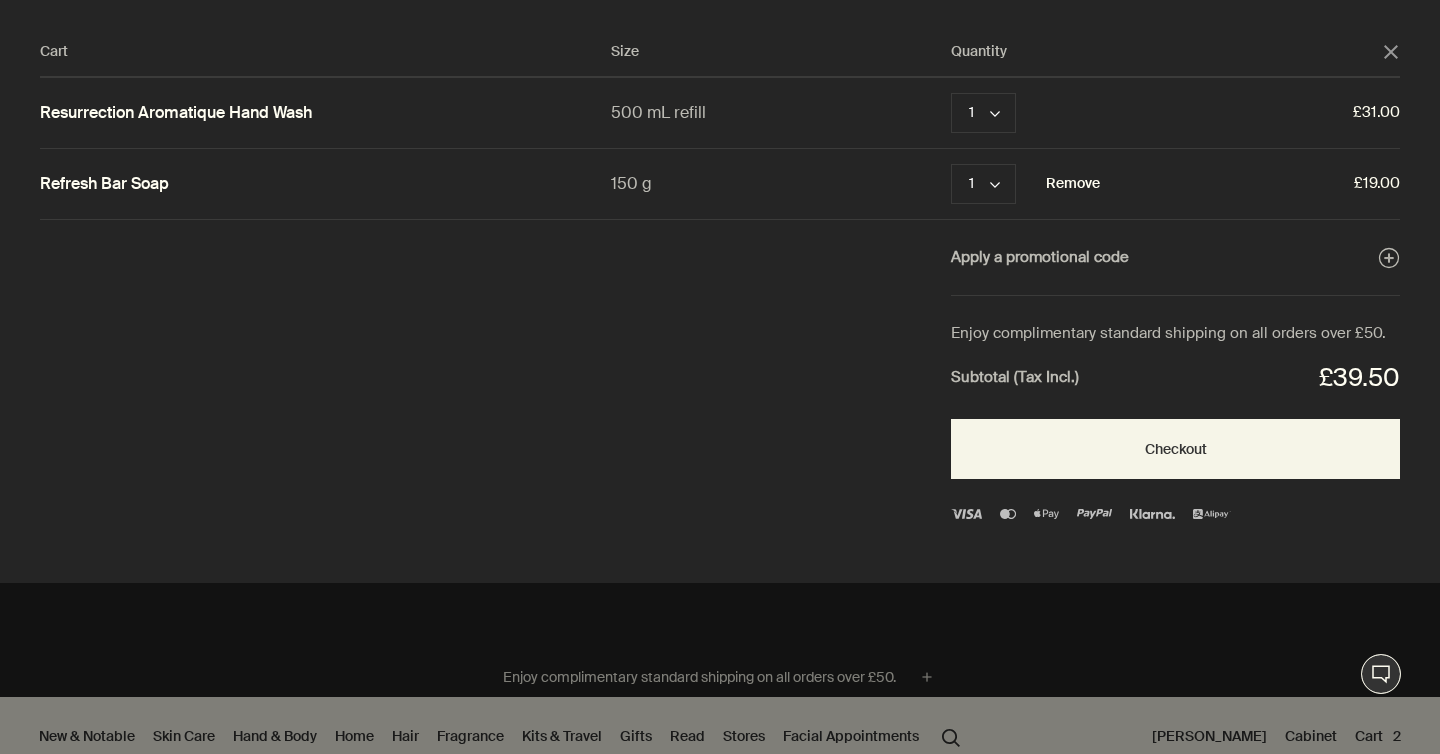 click on "Remove" at bounding box center [1073, 184] 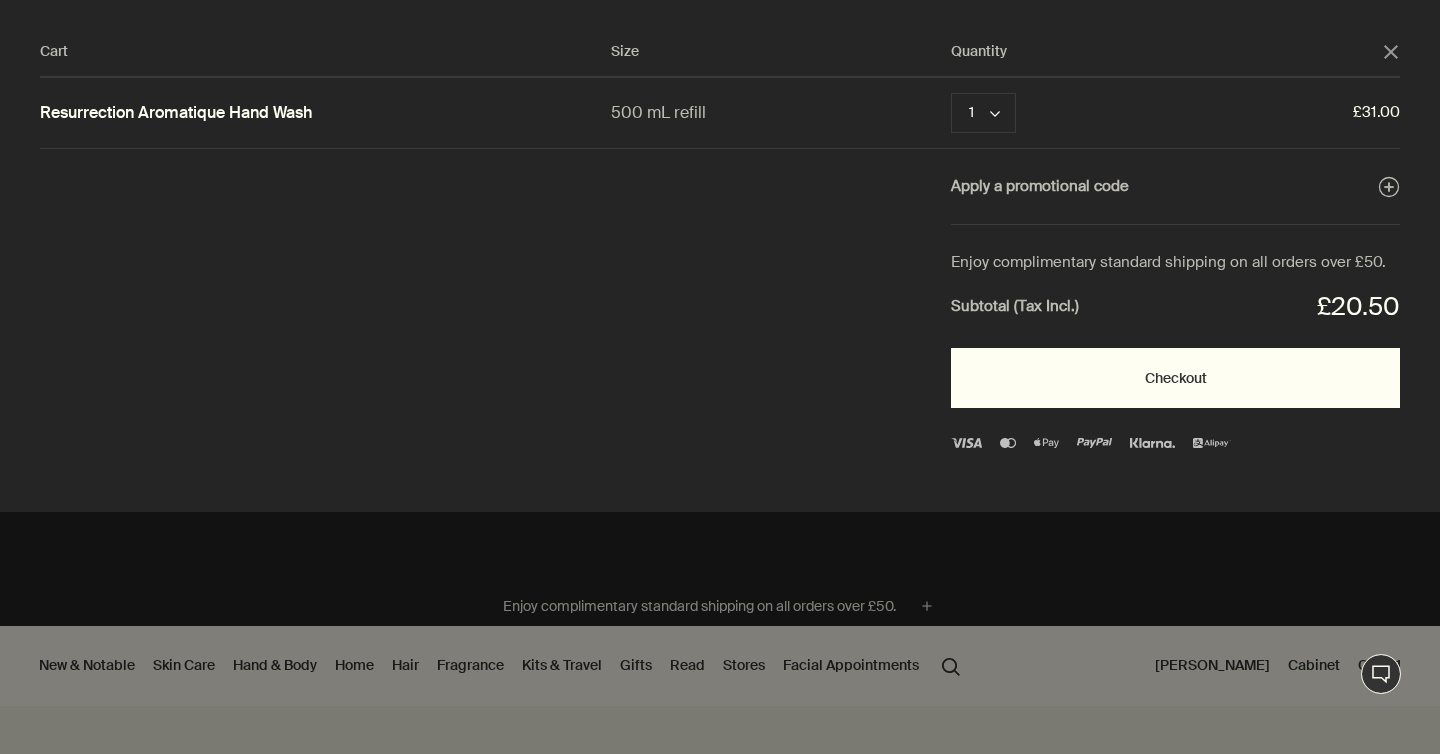click on "Checkout" at bounding box center (1175, 378) 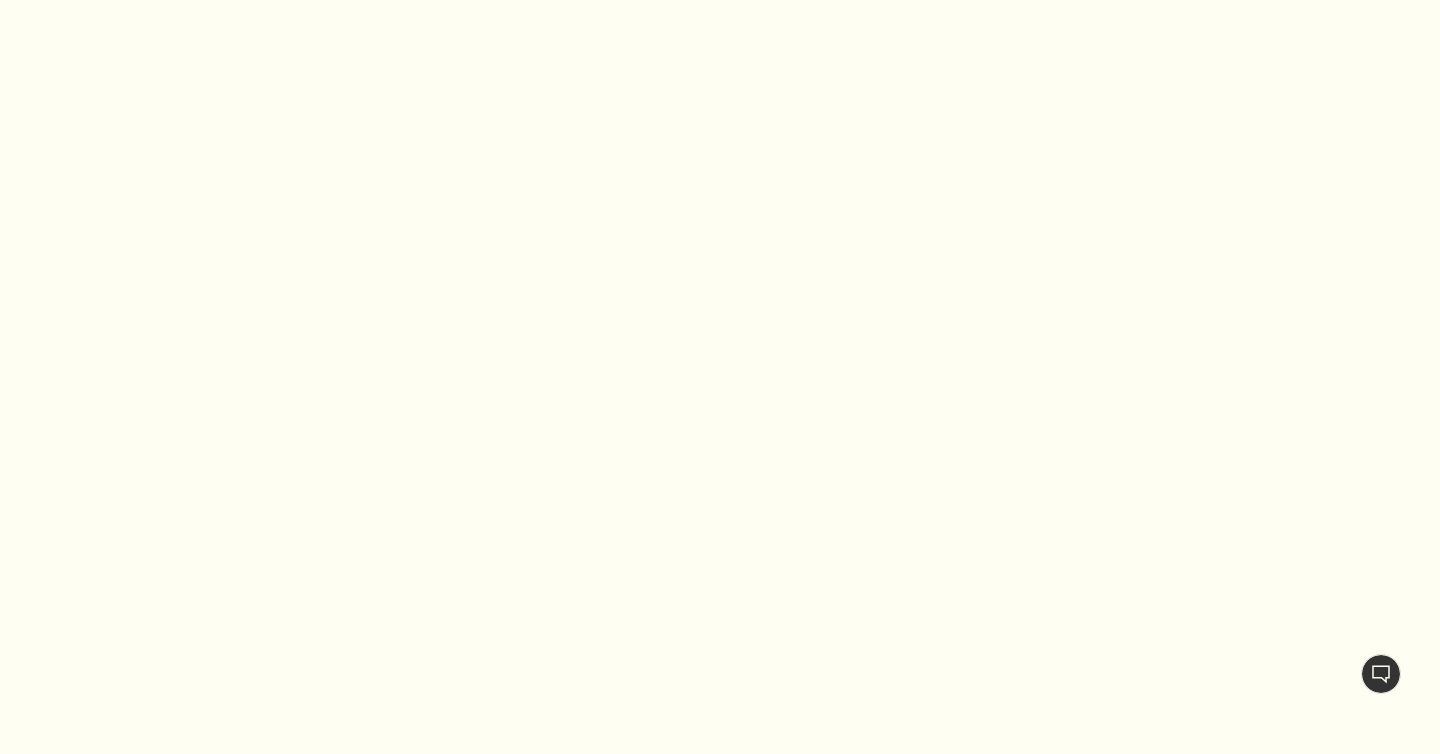 scroll, scrollTop: 0, scrollLeft: 0, axis: both 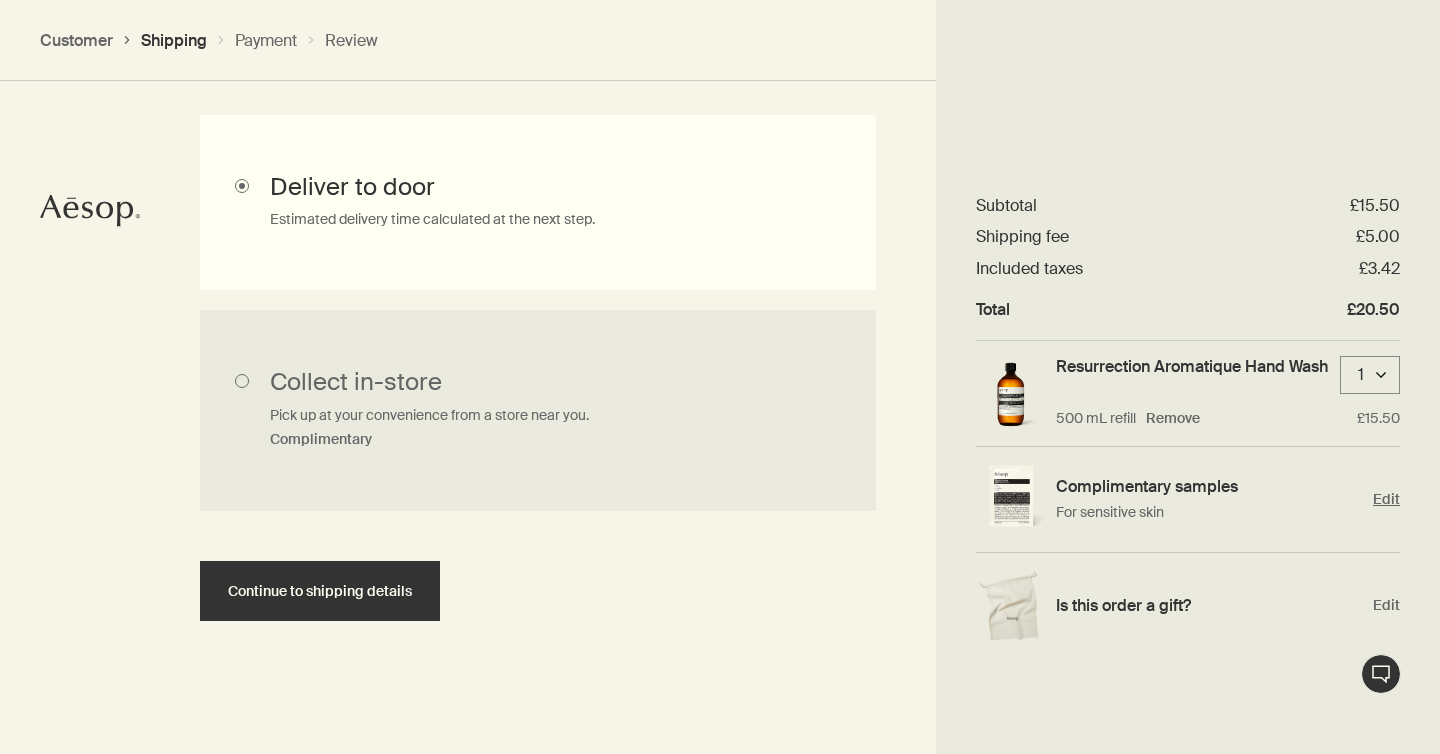 click on "Edit" at bounding box center [1386, 499] 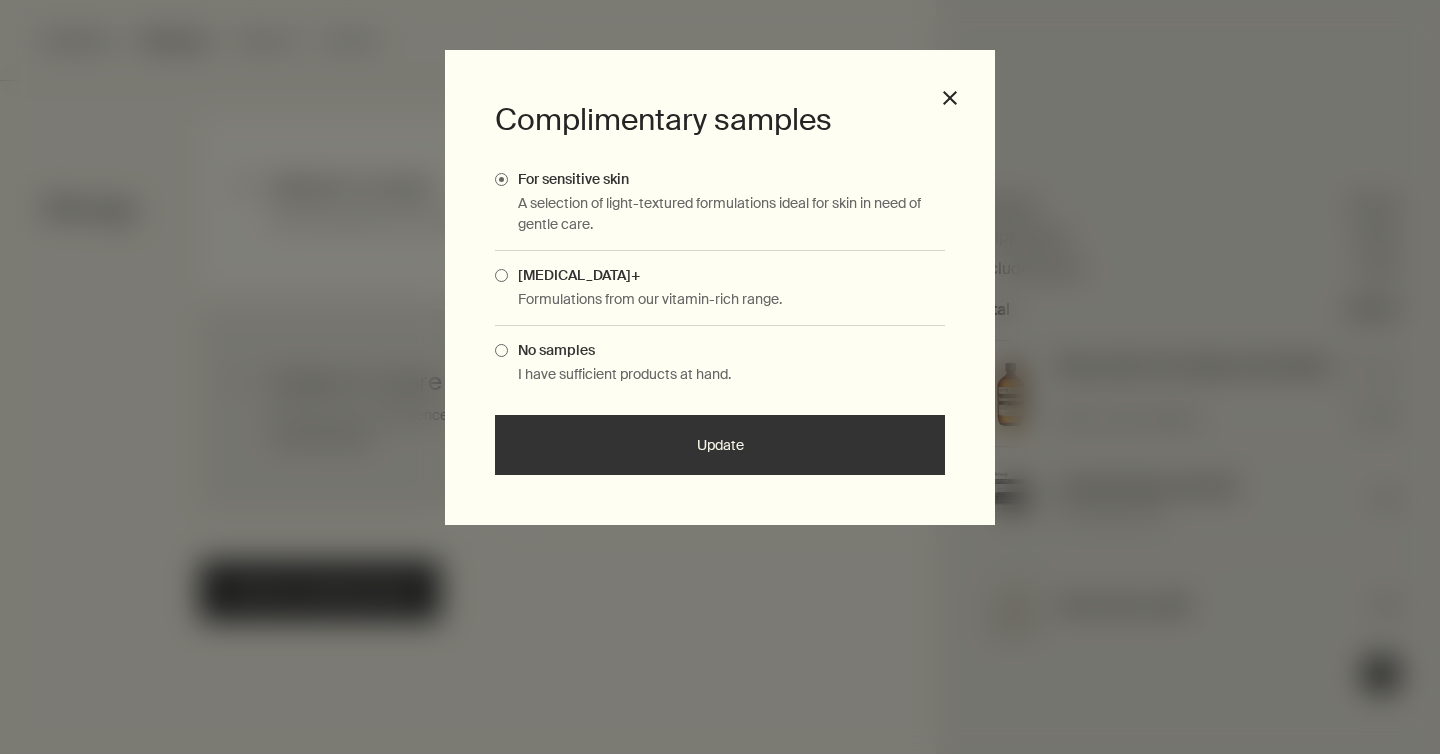 click on "[MEDICAL_DATA]+" at bounding box center (574, 275) 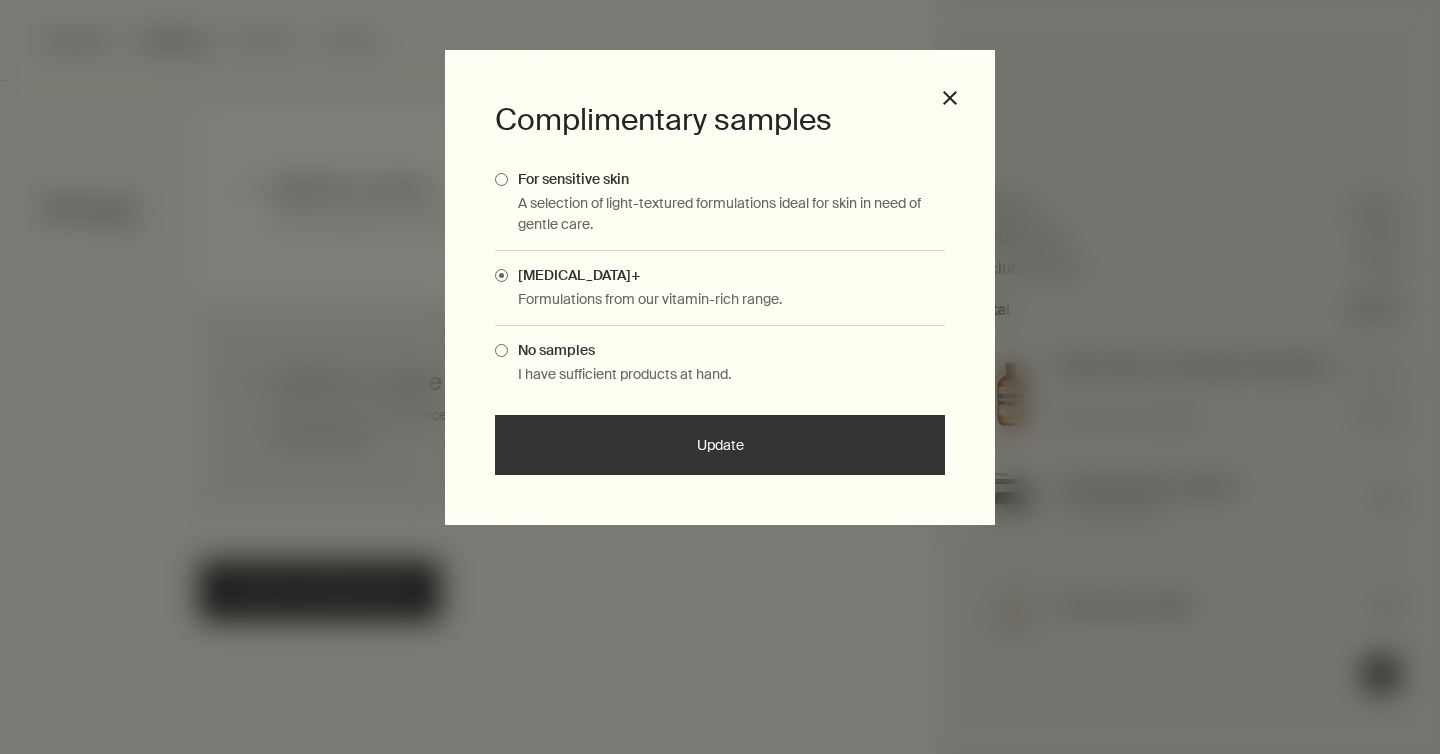 click on "Update" at bounding box center (720, 445) 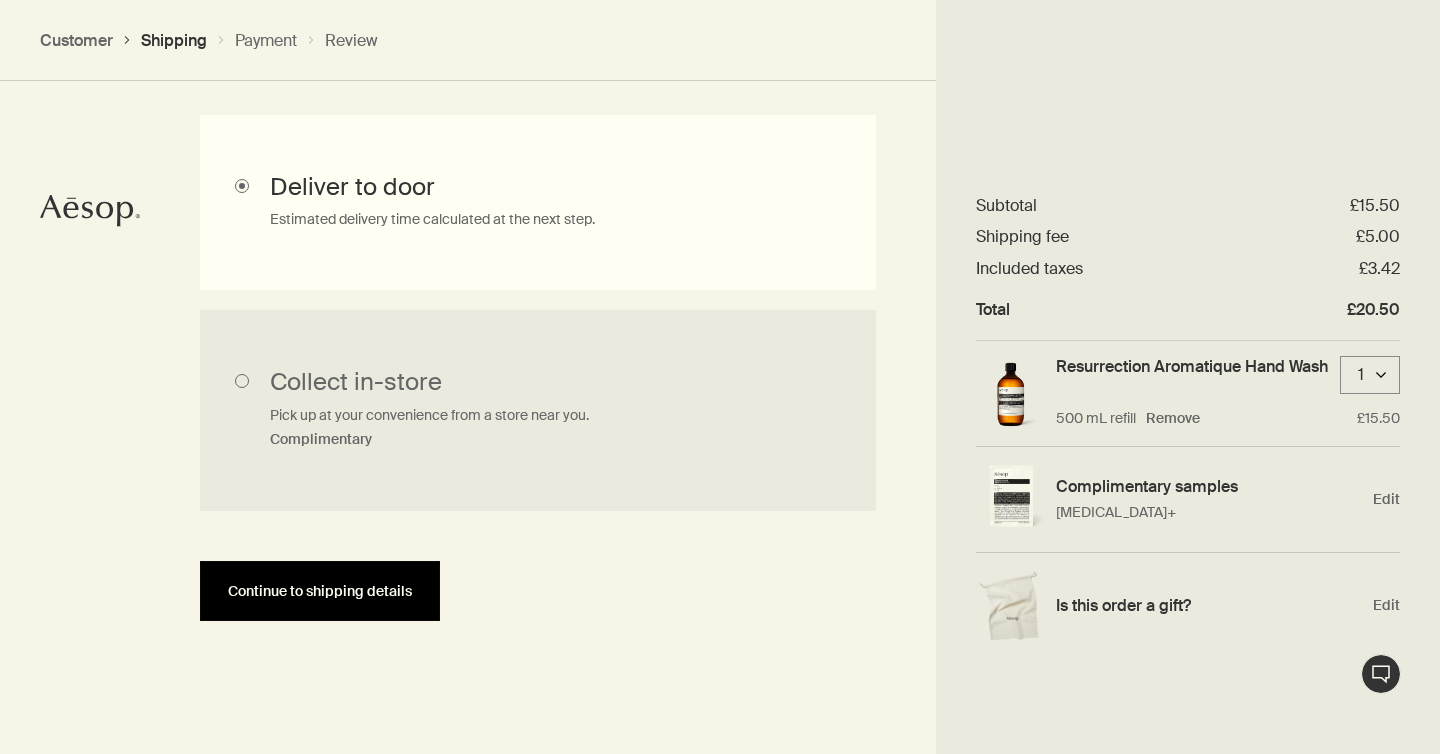 click on "Continue to shipping details" at bounding box center (320, 591) 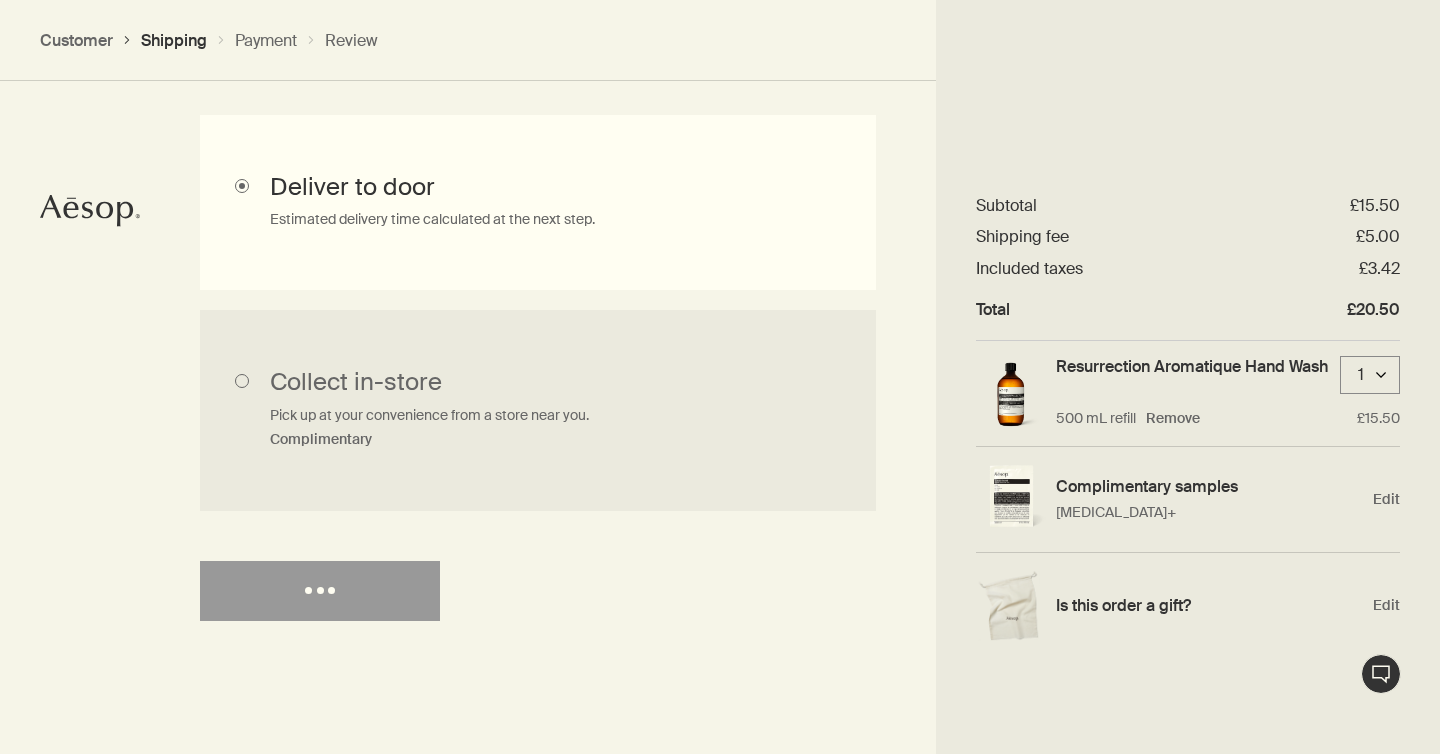 select on "GB" 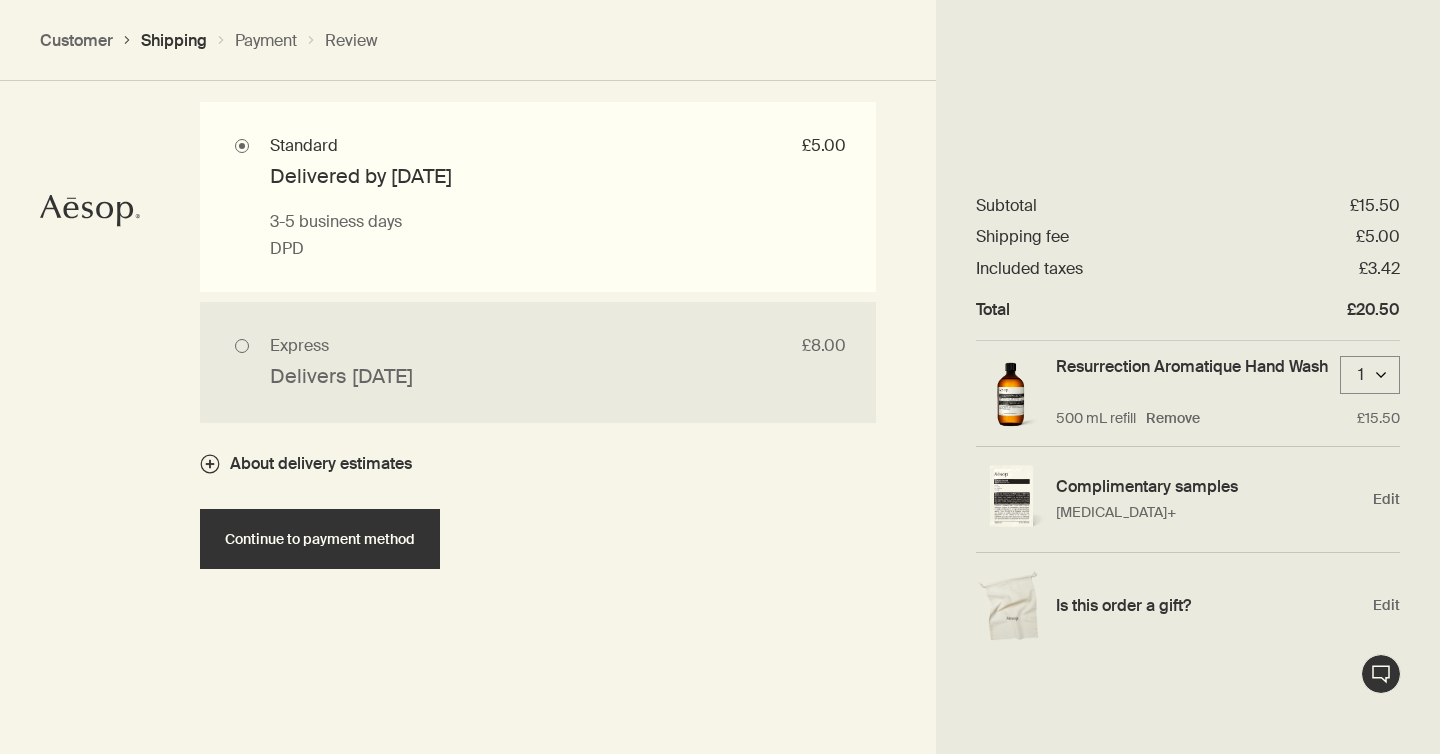 scroll, scrollTop: 1943, scrollLeft: 0, axis: vertical 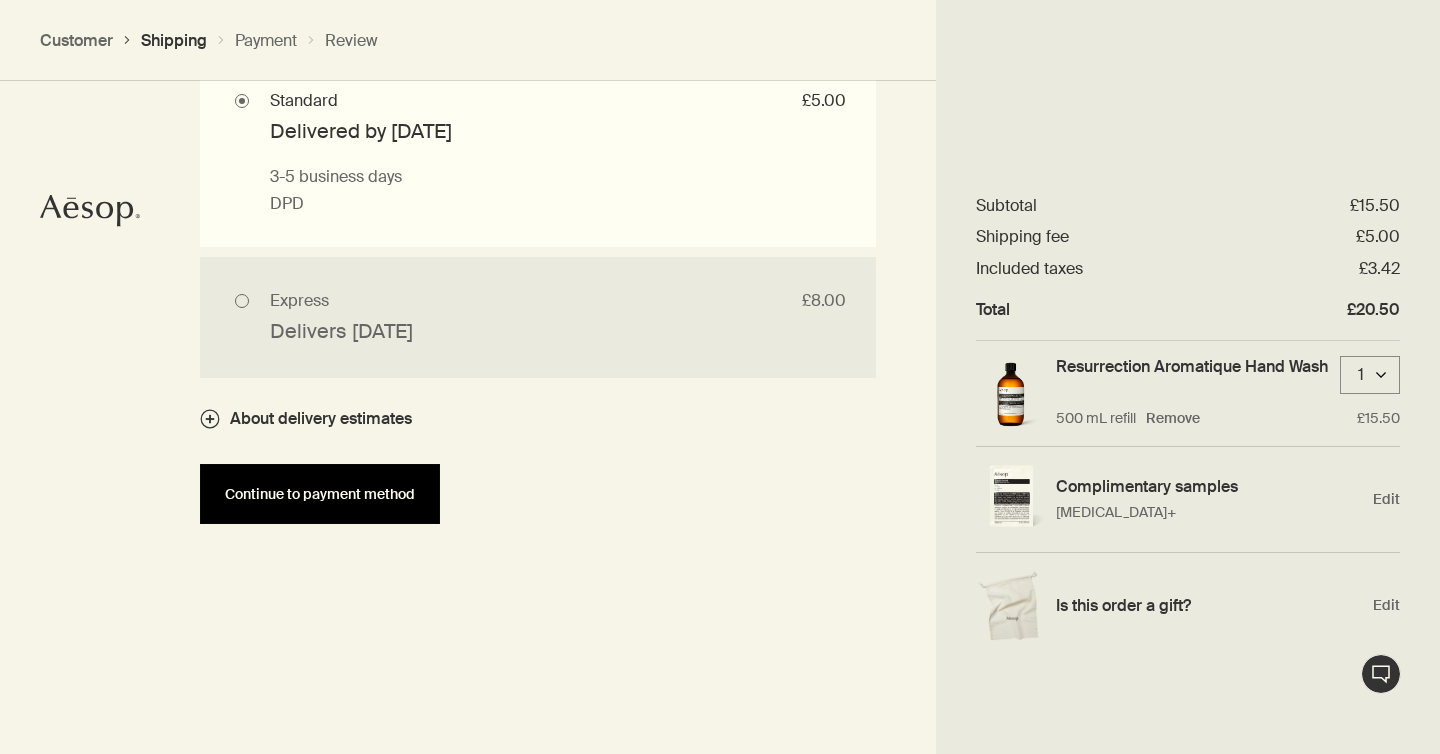 click on "Continue to payment method" at bounding box center (320, 494) 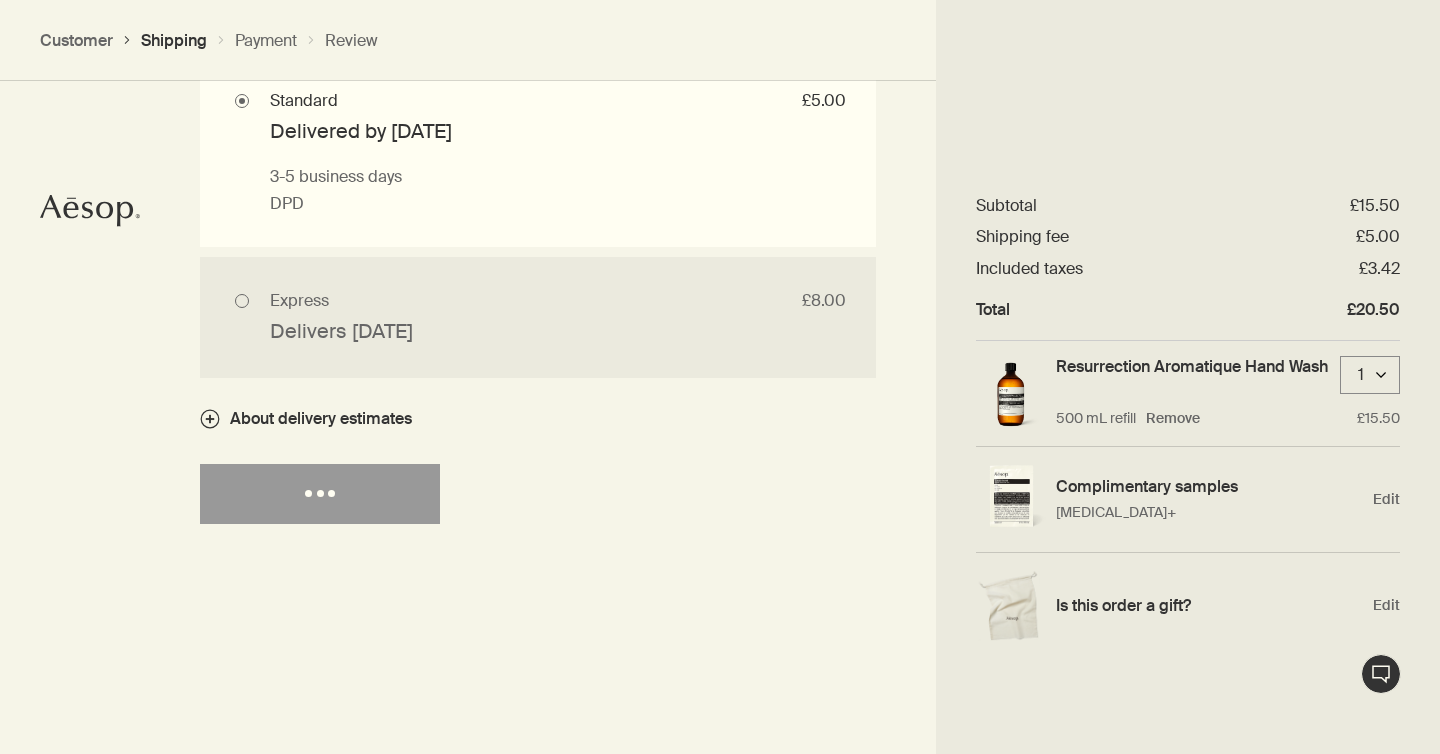 select on "GB" 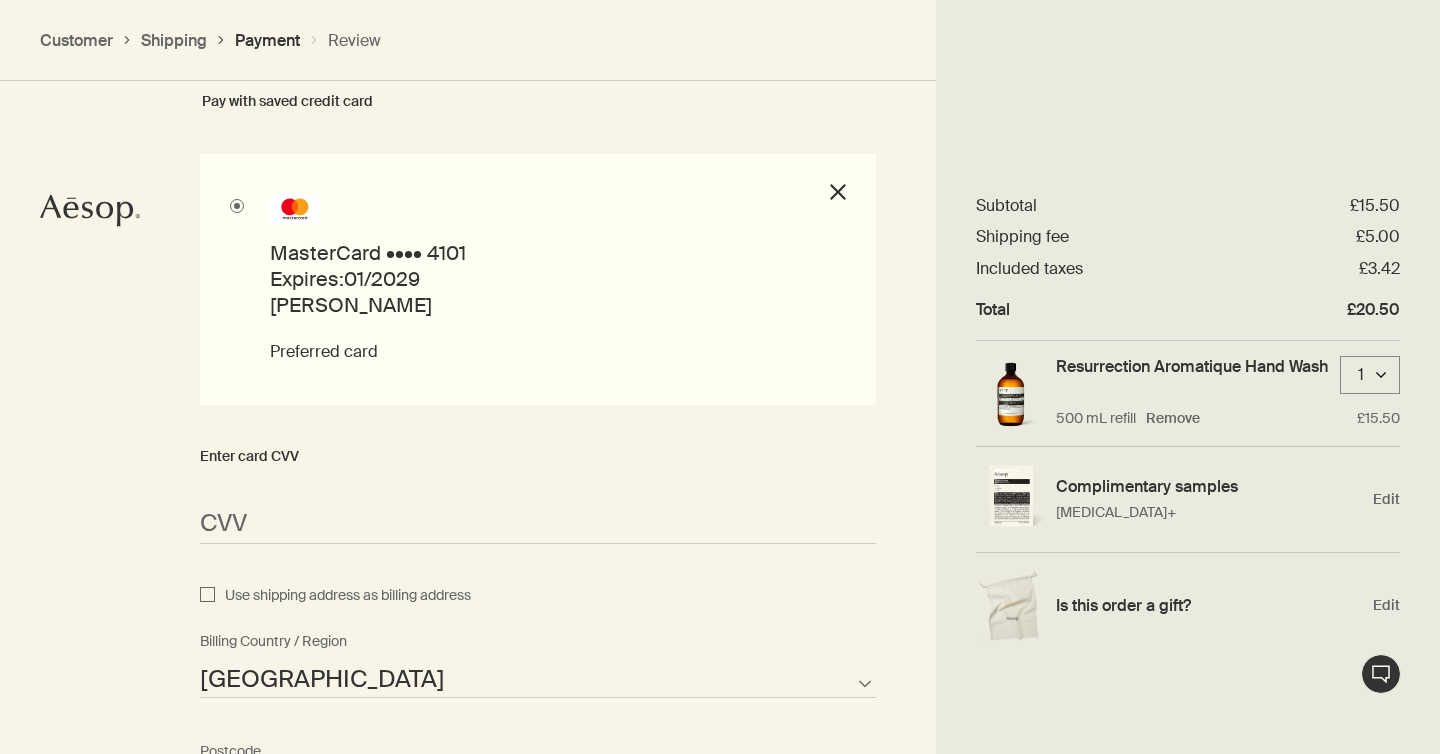 scroll, scrollTop: 1613, scrollLeft: 0, axis: vertical 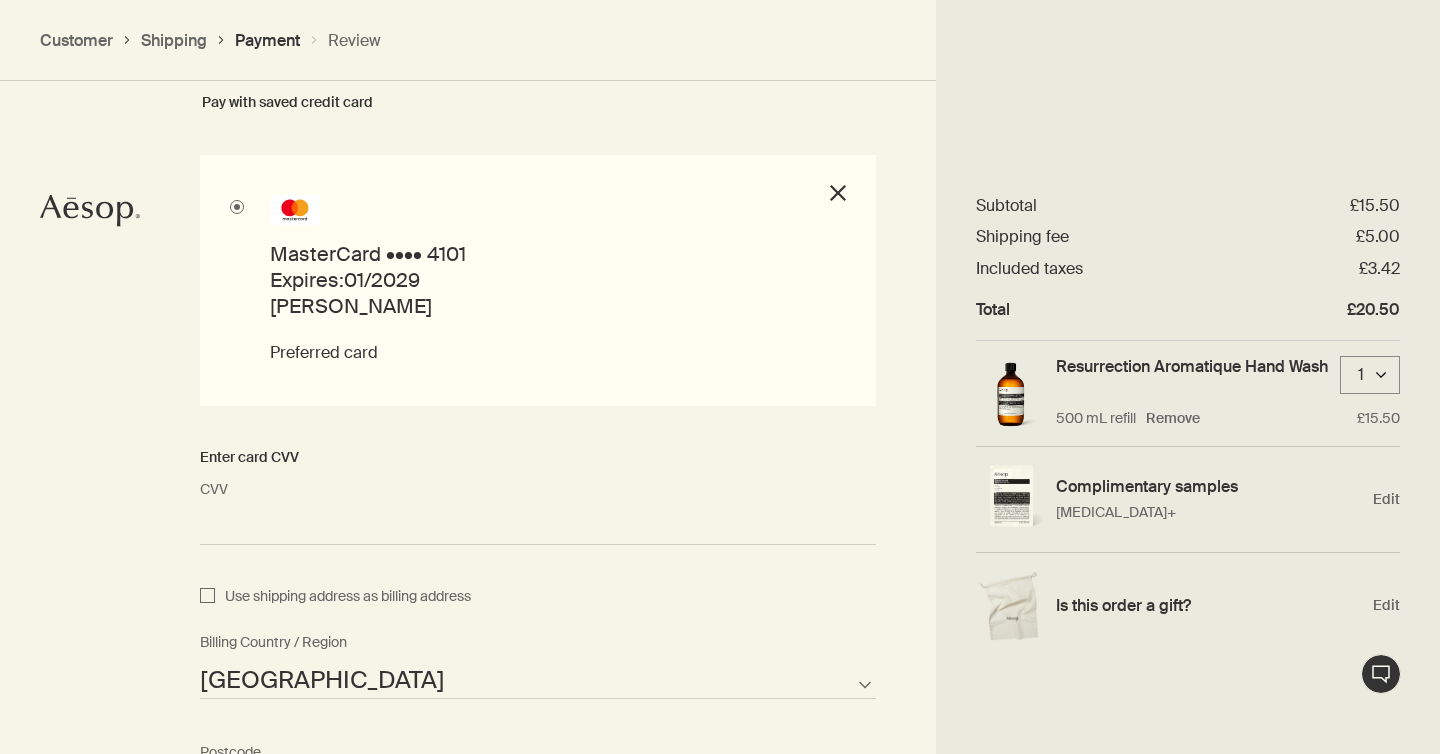 click on "[GEOGRAPHIC_DATA] [GEOGRAPHIC_DATA] [GEOGRAPHIC_DATA] [US_STATE] [GEOGRAPHIC_DATA] [GEOGRAPHIC_DATA] [GEOGRAPHIC_DATA] [GEOGRAPHIC_DATA] [GEOGRAPHIC_DATA] [GEOGRAPHIC_DATA] [GEOGRAPHIC_DATA] [GEOGRAPHIC_DATA] [GEOGRAPHIC_DATA] [GEOGRAPHIC_DATA] [GEOGRAPHIC_DATA] [GEOGRAPHIC_DATA] [GEOGRAPHIC_DATA] [GEOGRAPHIC_DATA] [GEOGRAPHIC_DATA] [GEOGRAPHIC_DATA] [GEOGRAPHIC_DATA] [GEOGRAPHIC_DATA] [GEOGRAPHIC_DATA] [GEOGRAPHIC_DATA] [GEOGRAPHIC_DATA] [GEOGRAPHIC_DATA] [GEOGRAPHIC_DATA] [GEOGRAPHIC_DATA] [GEOGRAPHIC_DATA] [GEOGRAPHIC_DATA] [GEOGRAPHIC_DATA] [GEOGRAPHIC_DATA] [GEOGRAPHIC_DATA] [GEOGRAPHIC_DATA] [GEOGRAPHIC_DATA] [GEOGRAPHIC_DATA] [GEOGRAPHIC_DATA] [GEOGRAPHIC_DATA] [GEOGRAPHIC_DATA] [GEOGRAPHIC_DATA] [GEOGRAPHIC_DATA] [GEOGRAPHIC_DATA] [GEOGRAPHIC_DATA] [GEOGRAPHIC_DATA] [GEOGRAPHIC_DATA] [GEOGRAPHIC_DATA] [GEOGRAPHIC_DATA] [GEOGRAPHIC_DATA] [GEOGRAPHIC_DATA] [GEOGRAPHIC_DATA] [GEOGRAPHIC_DATA] [GEOGRAPHIC_DATA] [GEOGRAPHIC_DATA] [GEOGRAPHIC_DATA] [GEOGRAPHIC_DATA] [GEOGRAPHIC_DATA] [GEOGRAPHIC_DATA] [GEOGRAPHIC_DATA] [GEOGRAPHIC_DATA] [GEOGRAPHIC_DATA] [GEOGRAPHIC_DATA] [GEOGRAPHIC_DATA] [GEOGRAPHIC_DATA] [GEOGRAPHIC_DATA] [GEOGRAPHIC_DATA] [GEOGRAPHIC_DATA] [GEOGRAPHIC_DATA] [GEOGRAPHIC_DATA] [GEOGRAPHIC_DATA] [GEOGRAPHIC_DATA] [GEOGRAPHIC_DATA] [GEOGRAPHIC_DATA] [GEOGRAPHIC_DATA] [GEOGRAPHIC_DATA] [GEOGRAPHIC_DATA] [GEOGRAPHIC_DATA] [GEOGRAPHIC_DATA] [GEOGRAPHIC_DATA] [US_STATE] [GEOGRAPHIC_DATA] [GEOGRAPHIC_DATA] [GEOGRAPHIC_DATA] [GEOGRAPHIC_DATA] [GEOGRAPHIC_DATA] [GEOGRAPHIC_DATA] [US_STATE] [GEOGRAPHIC_DATA] [GEOGRAPHIC_DATA] [GEOGRAPHIC_DATA] [GEOGRAPHIC_DATA] [GEOGRAPHIC_DATA] [GEOGRAPHIC_DATA] [GEOGRAPHIC_DATA] [GEOGRAPHIC_DATA], [GEOGRAPHIC_DATA] [GEOGRAPHIC_DATA] [GEOGRAPHIC_DATA] [GEOGRAPHIC_DATA] [GEOGRAPHIC_DATA] [GEOGRAPHIC_DATA] [GEOGRAPHIC_DATA] [GEOGRAPHIC_DATA] [GEOGRAPHIC_DATA]" at bounding box center [538, 661] 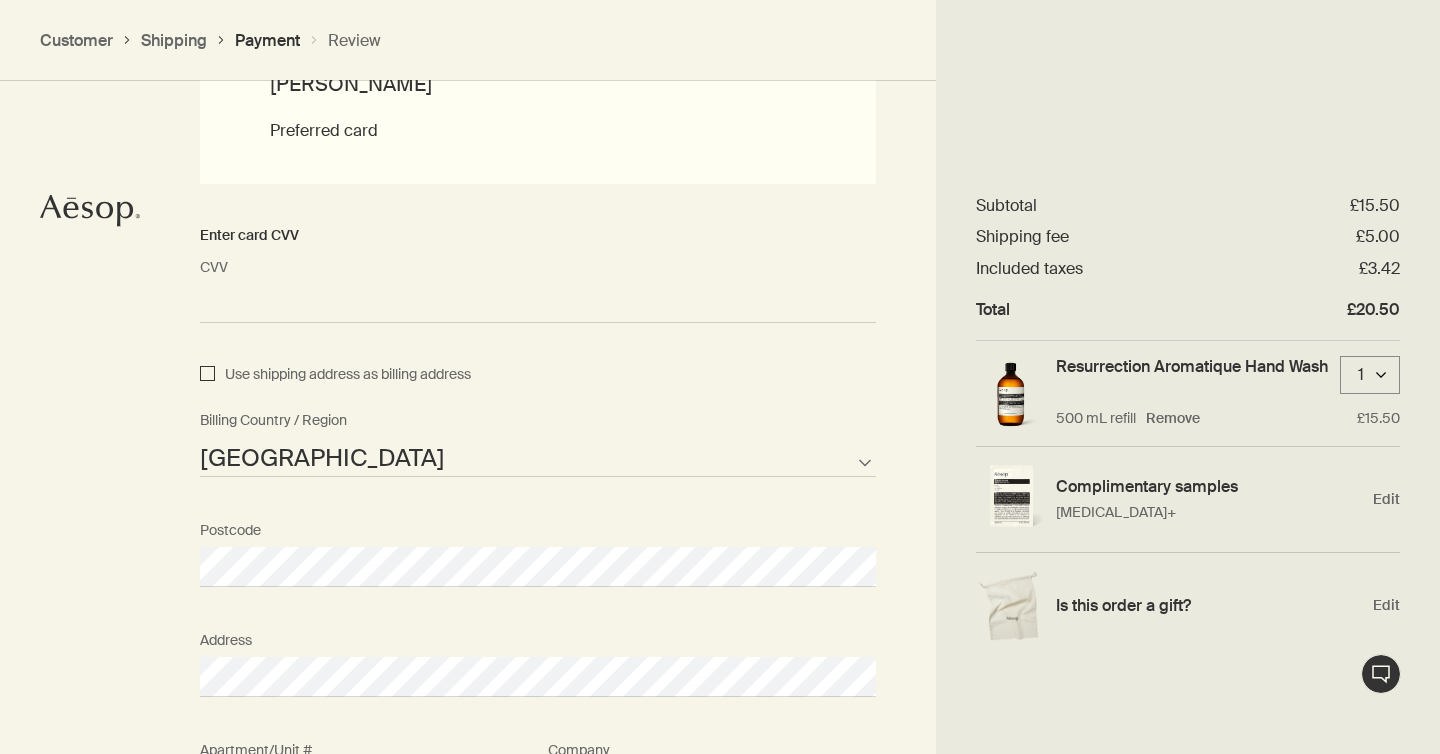 click on "Use shipping address as billing address" at bounding box center [207, 375] 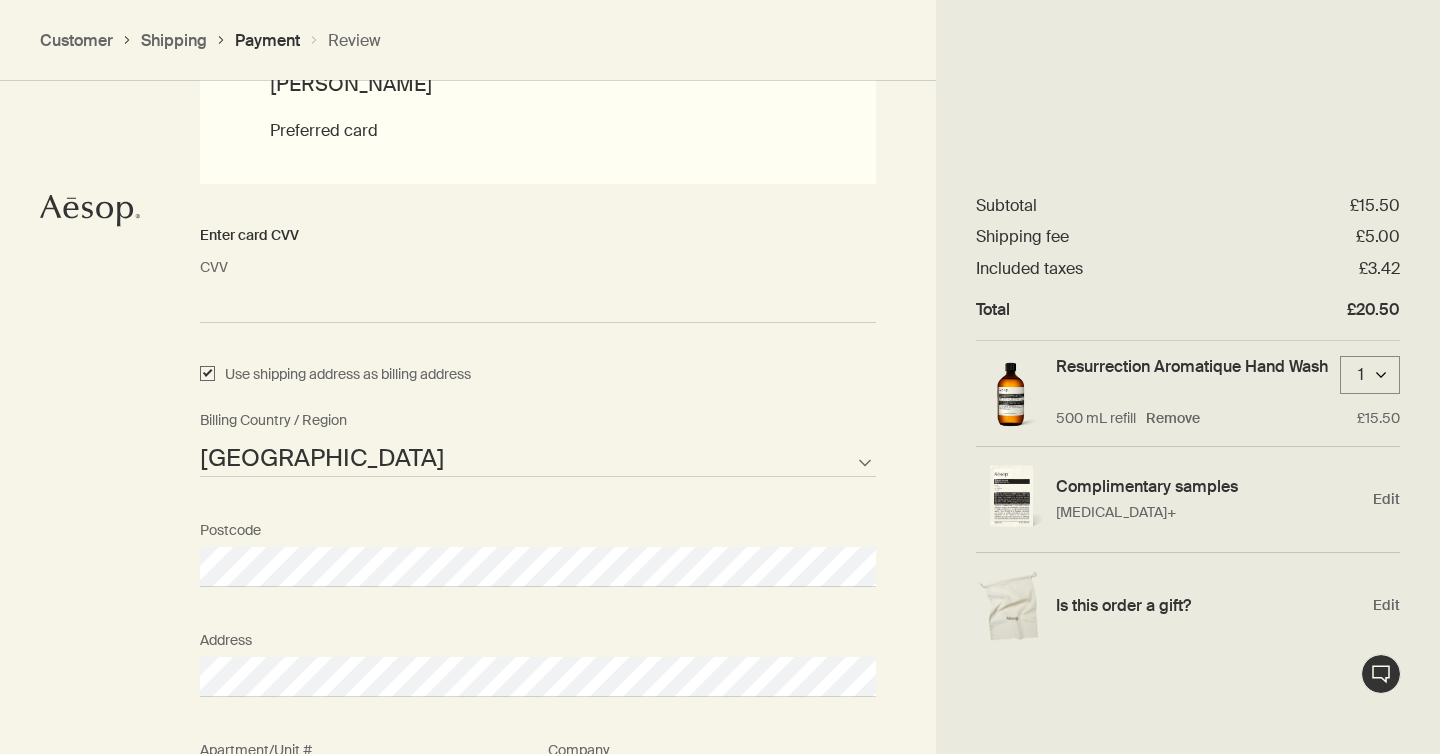 checkbox on "true" 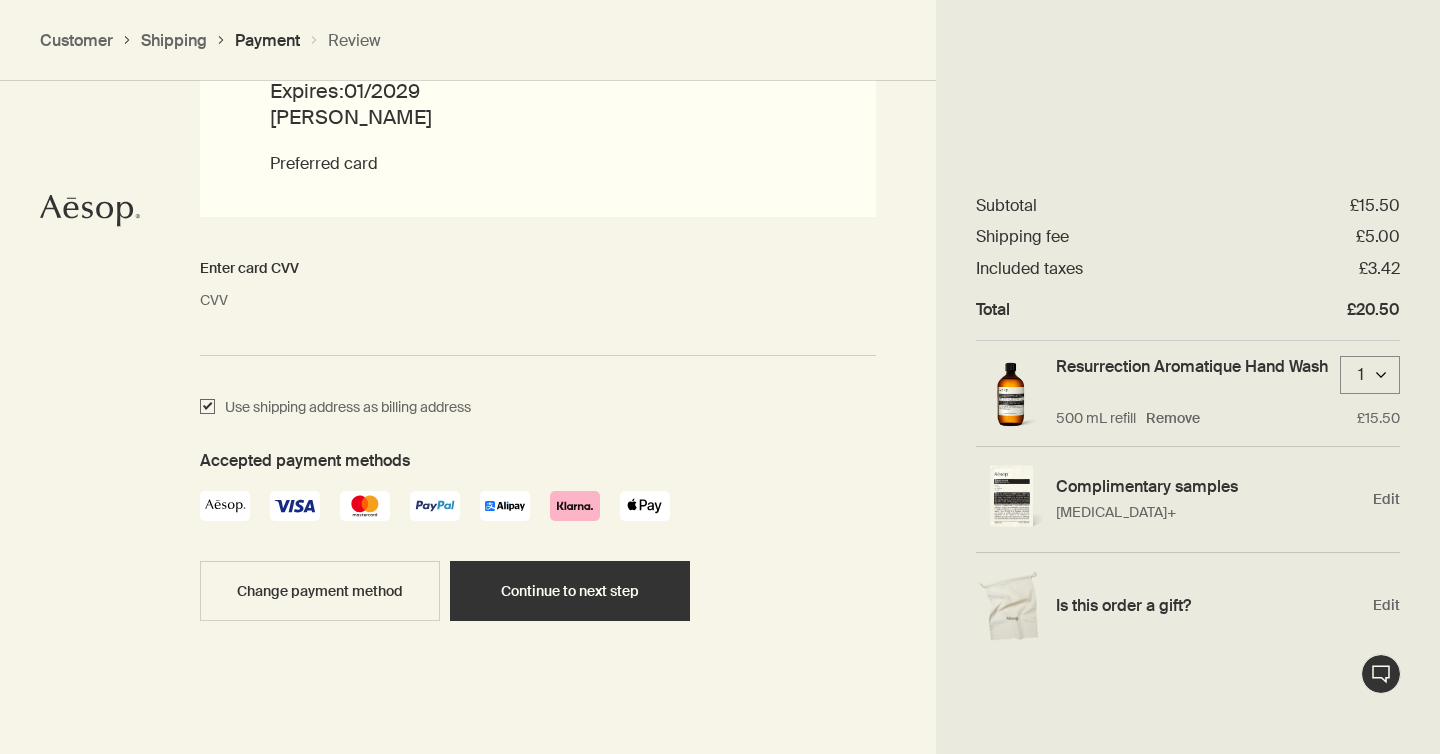 scroll, scrollTop: 1802, scrollLeft: 0, axis: vertical 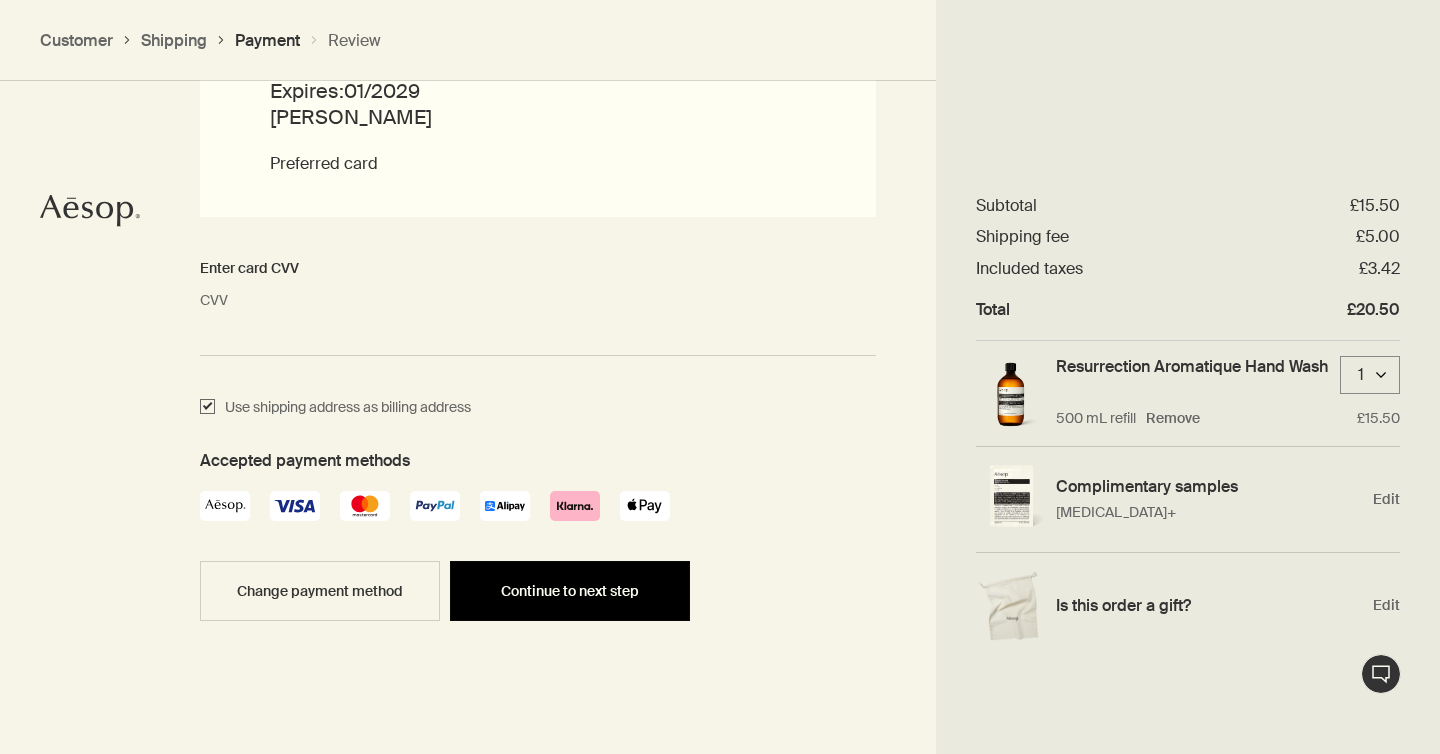 click on "Continue to next step" at bounding box center (570, 591) 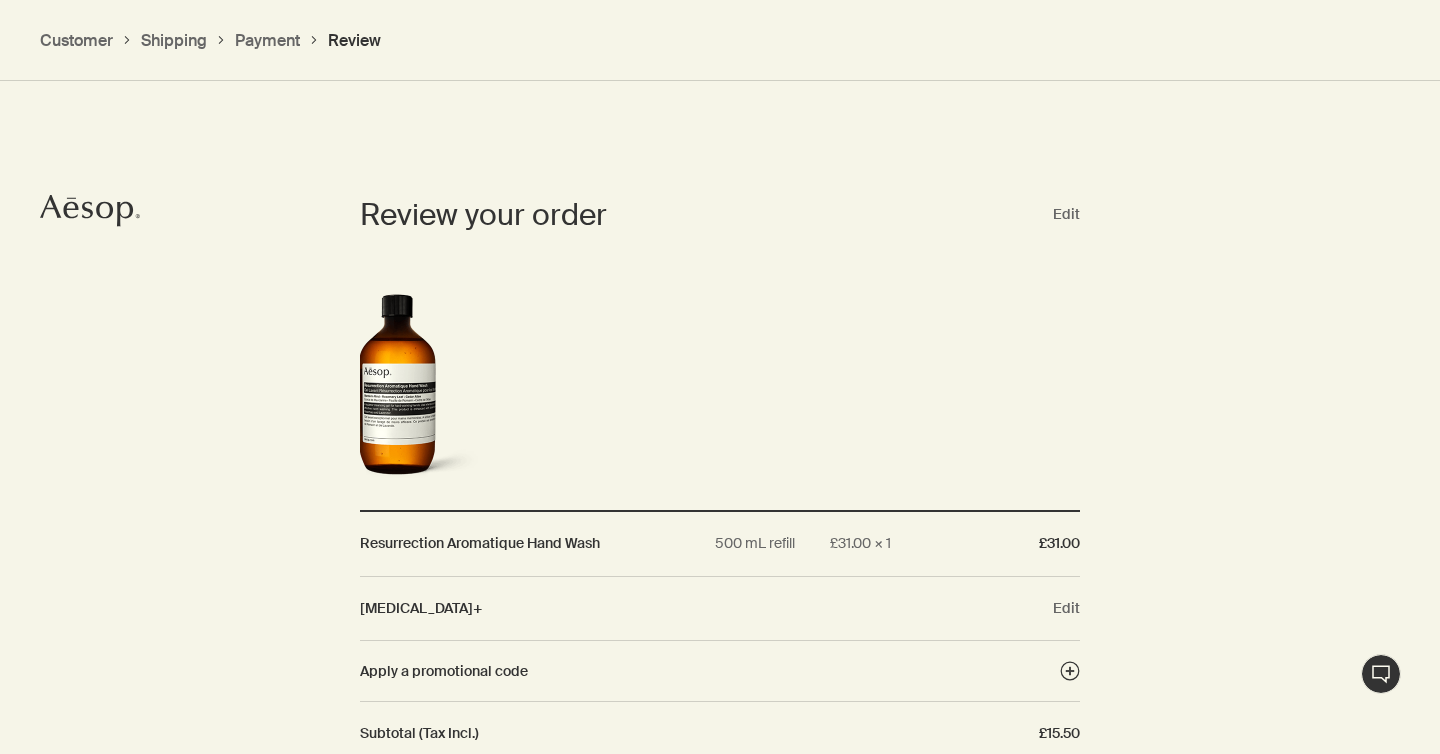 scroll, scrollTop: 2386, scrollLeft: 0, axis: vertical 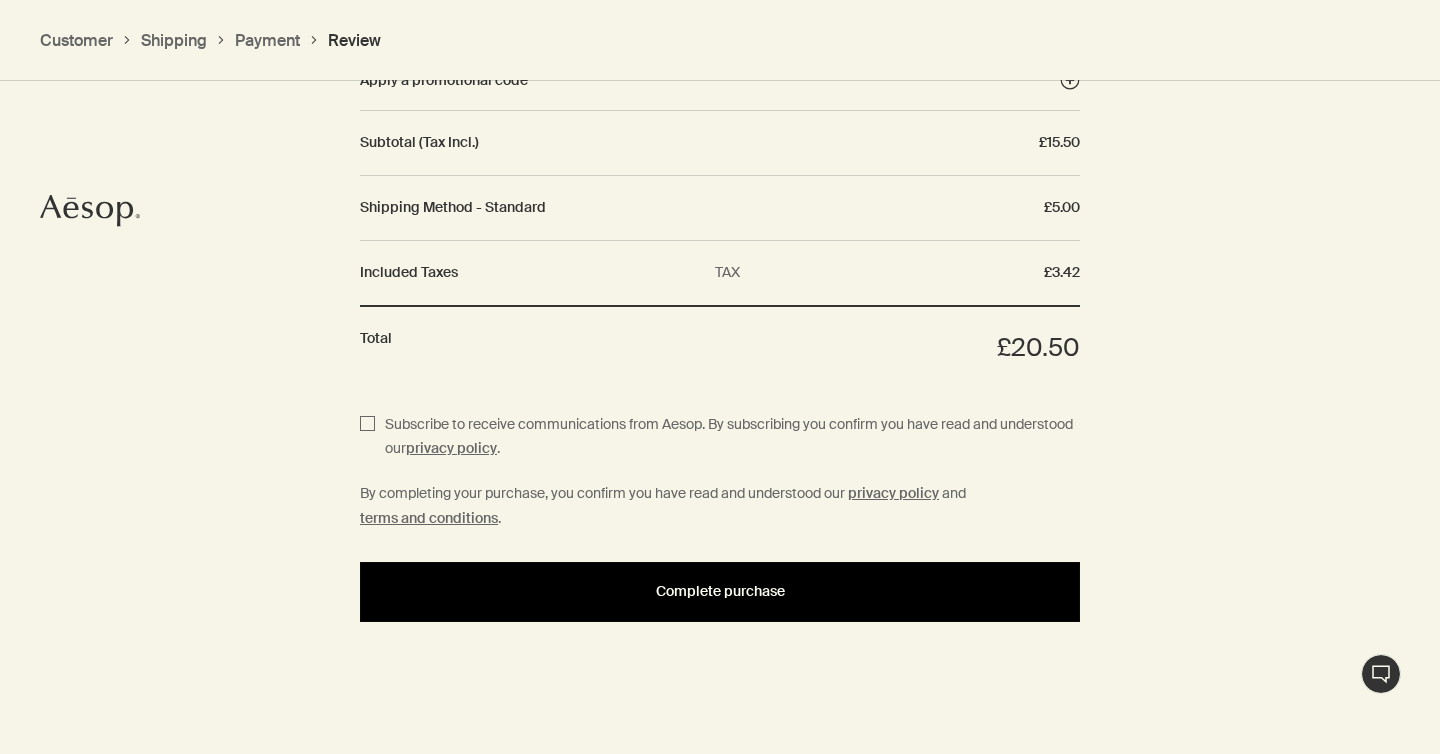 click on "Complete purchase" at bounding box center (720, 591) 